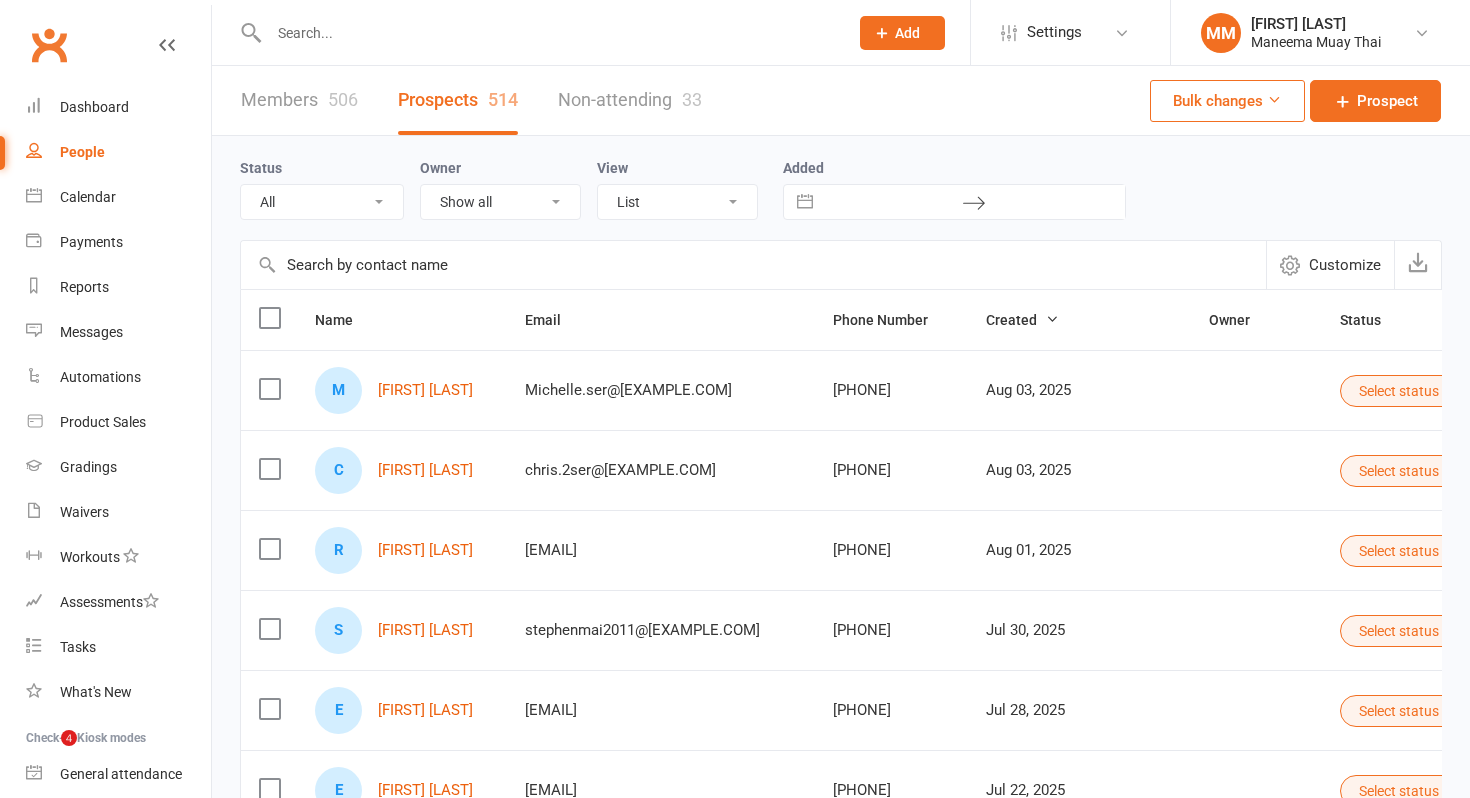 select on "100" 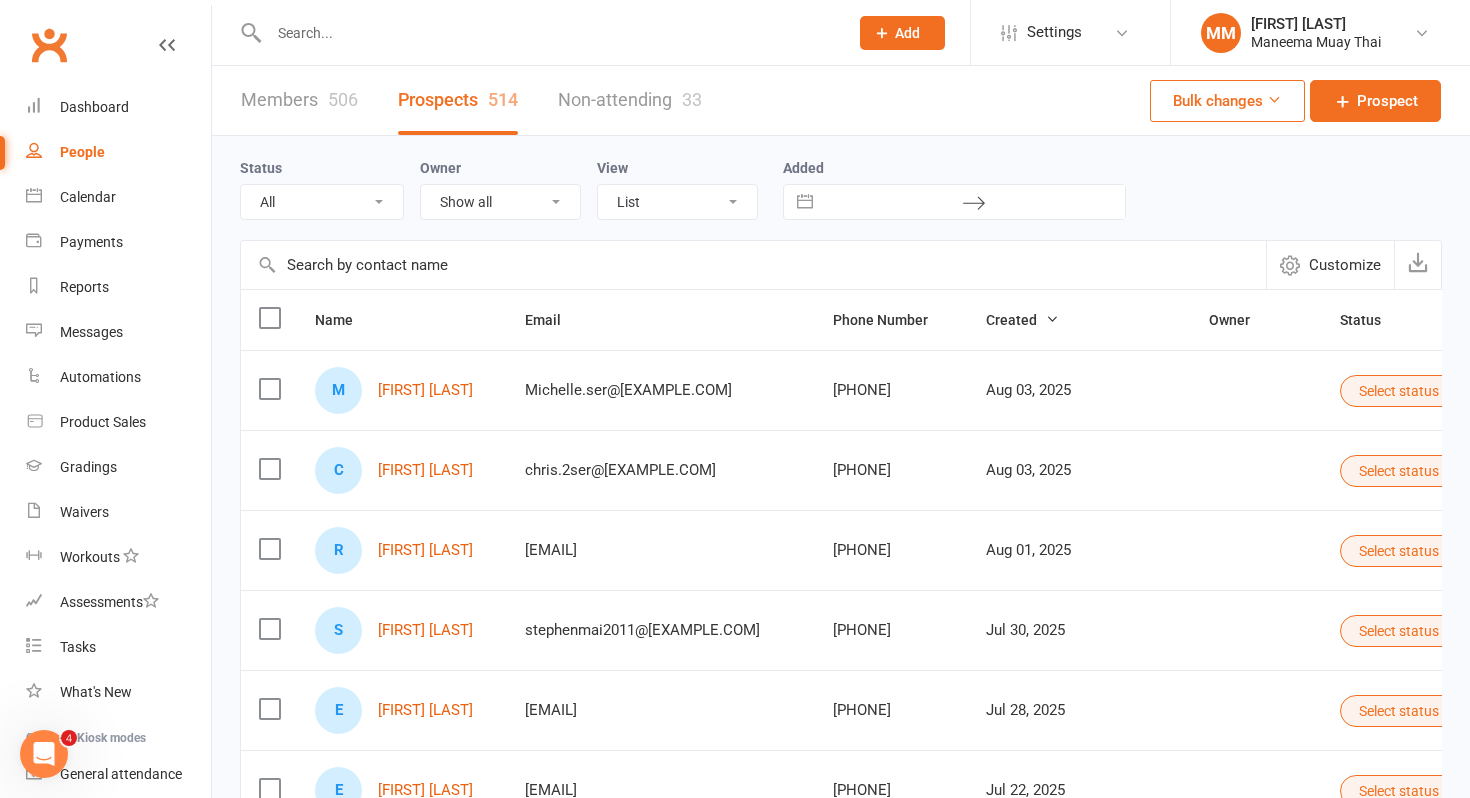 scroll, scrollTop: 0, scrollLeft: 0, axis: both 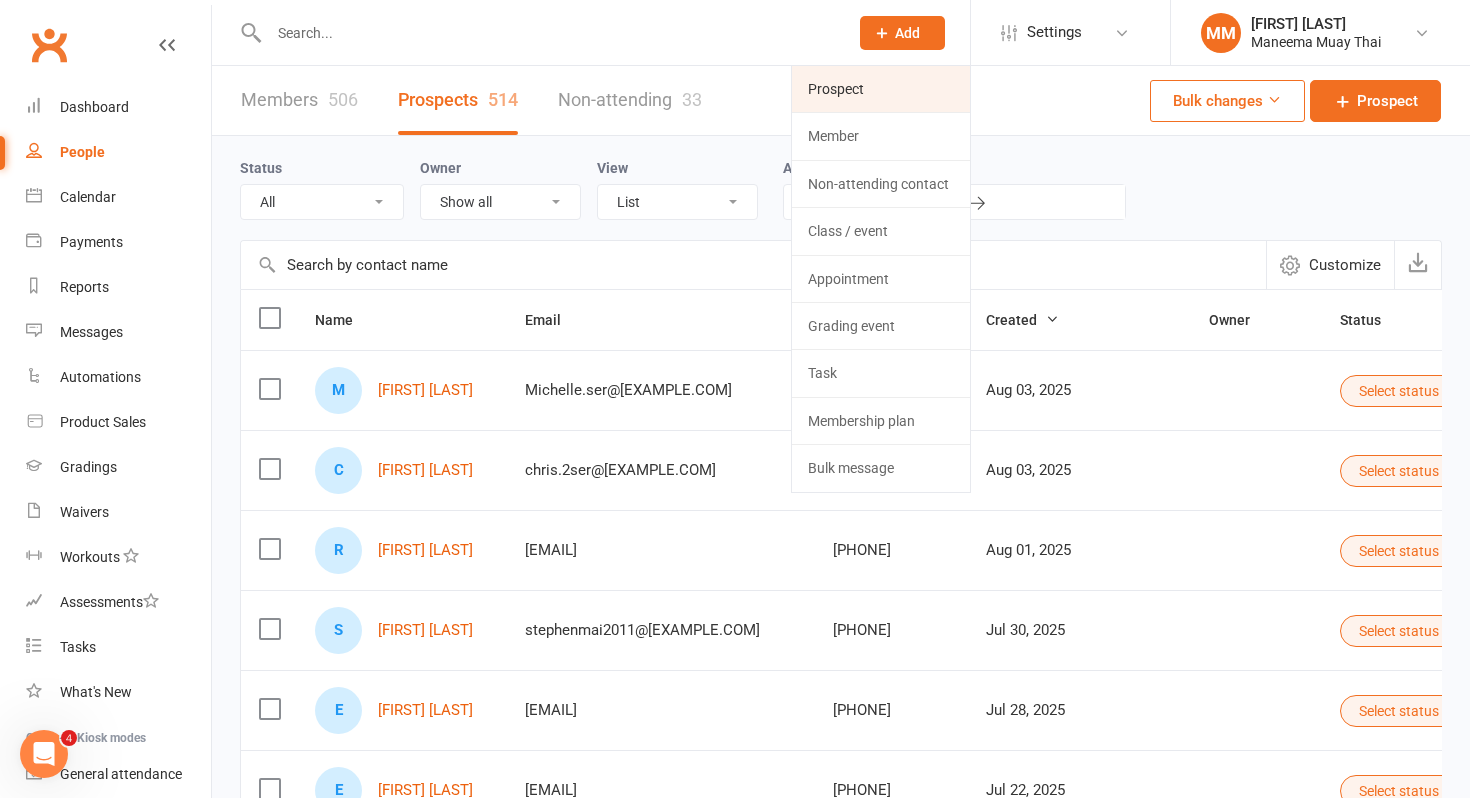 click on "Prospect" 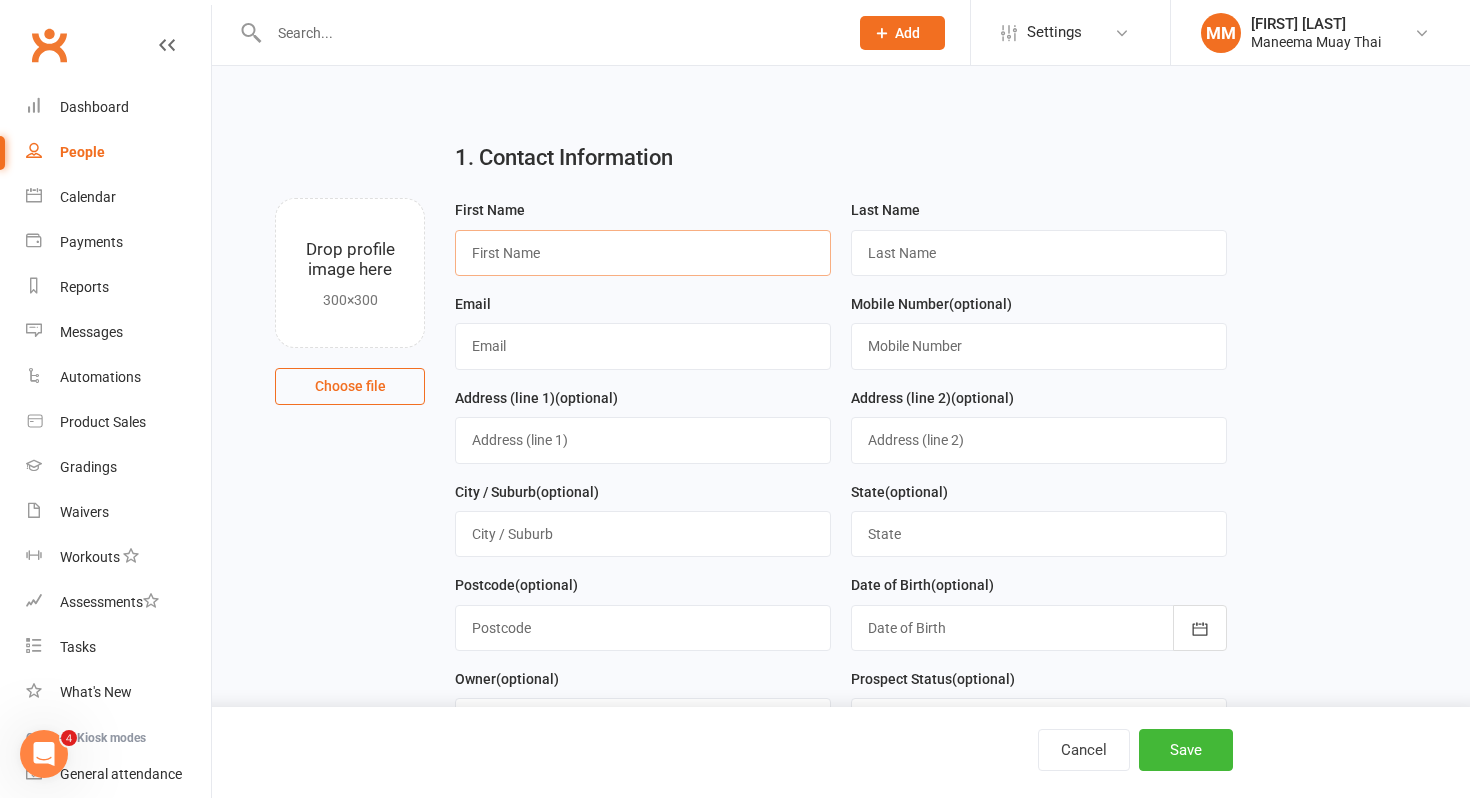 click at bounding box center [643, 253] 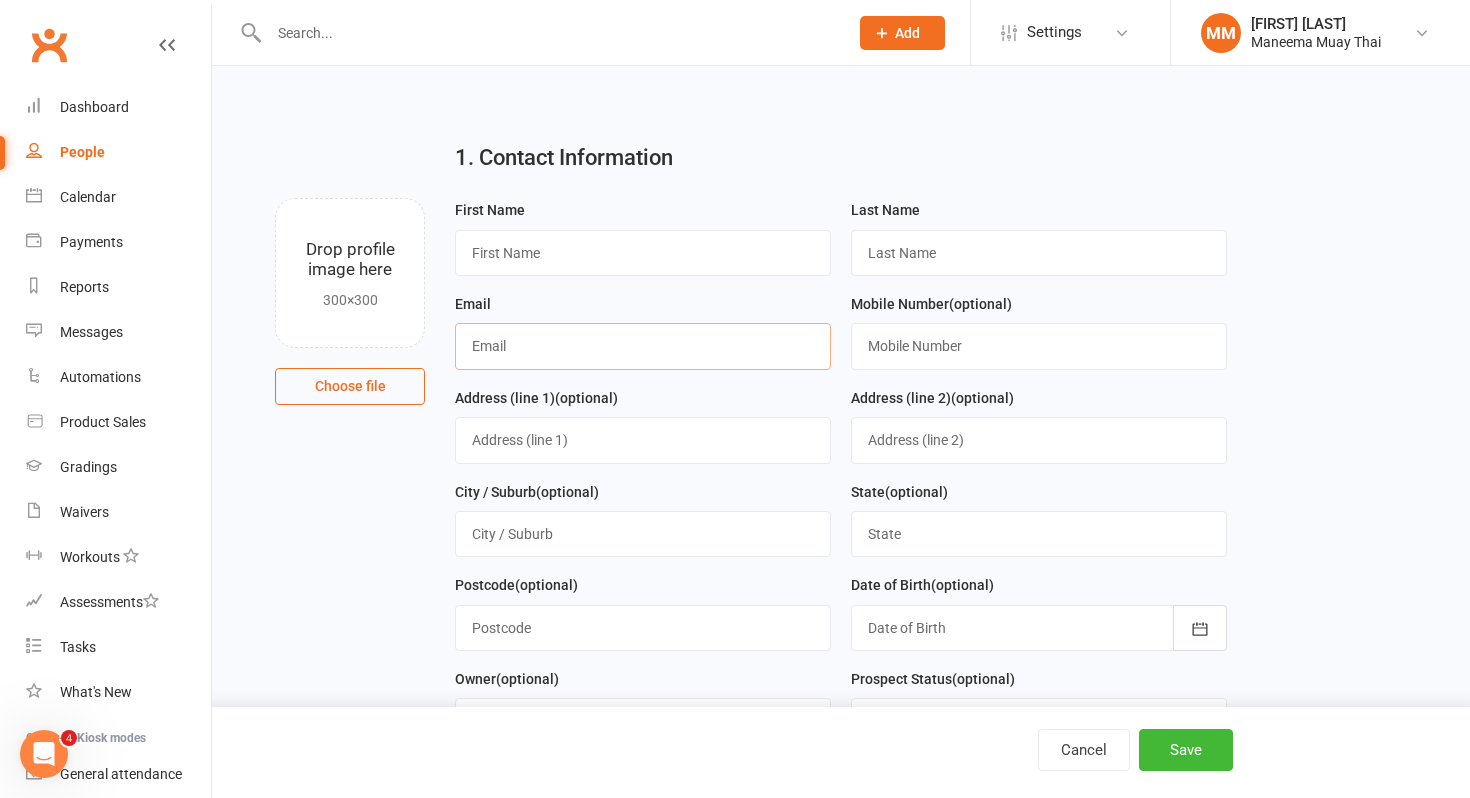 click at bounding box center (643, 346) 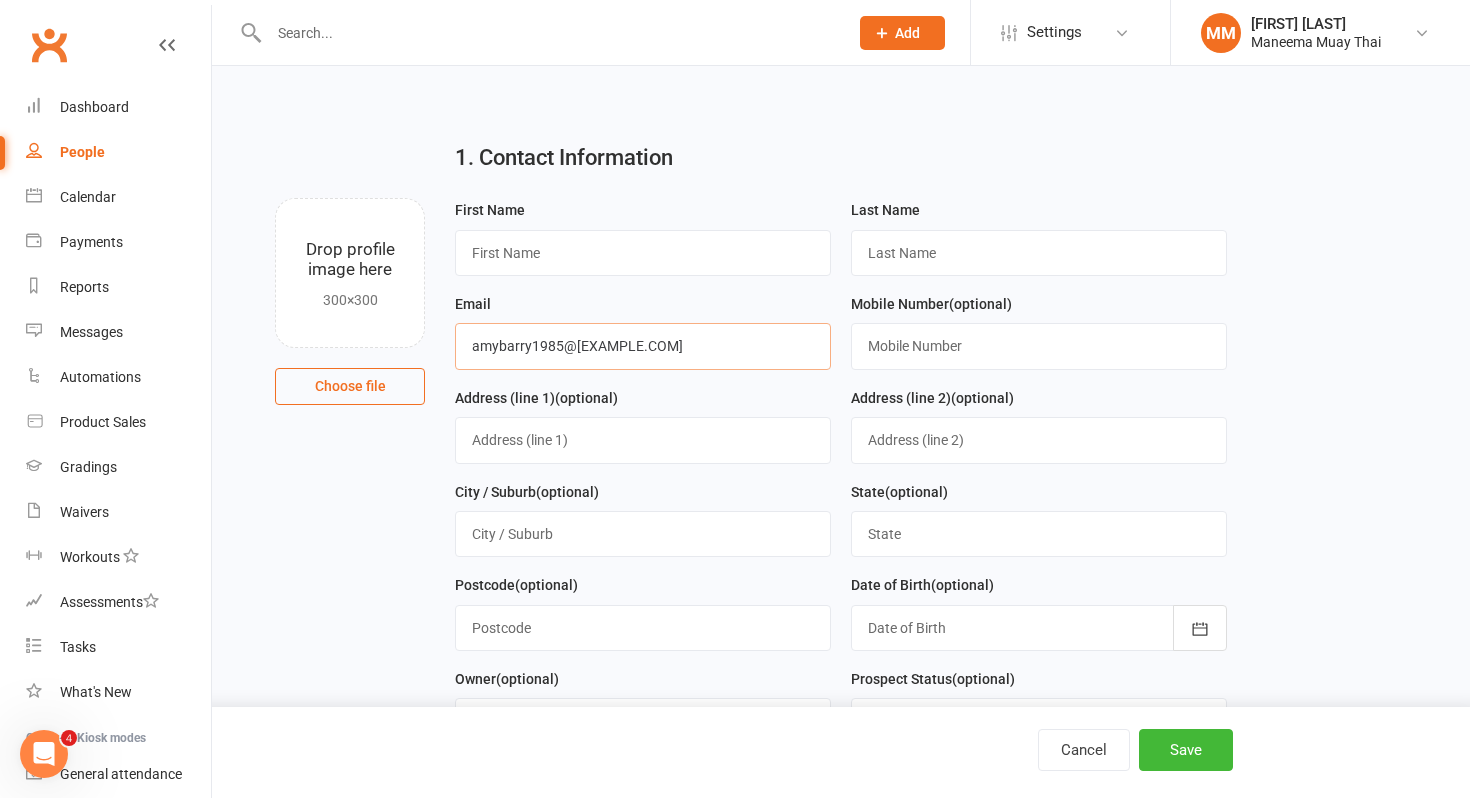 type on "amybarry1985@[EXAMPLE.COM]" 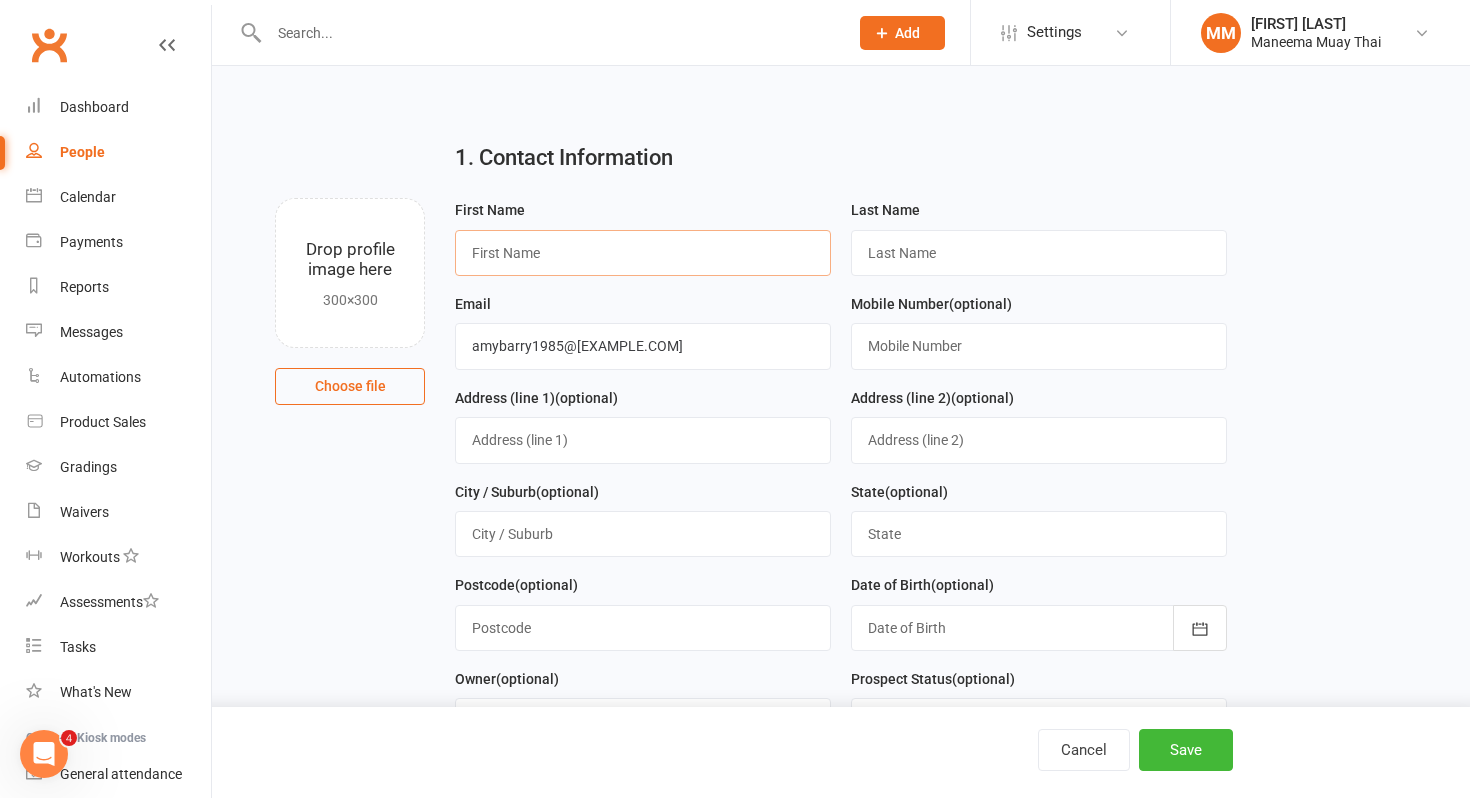 click at bounding box center [643, 253] 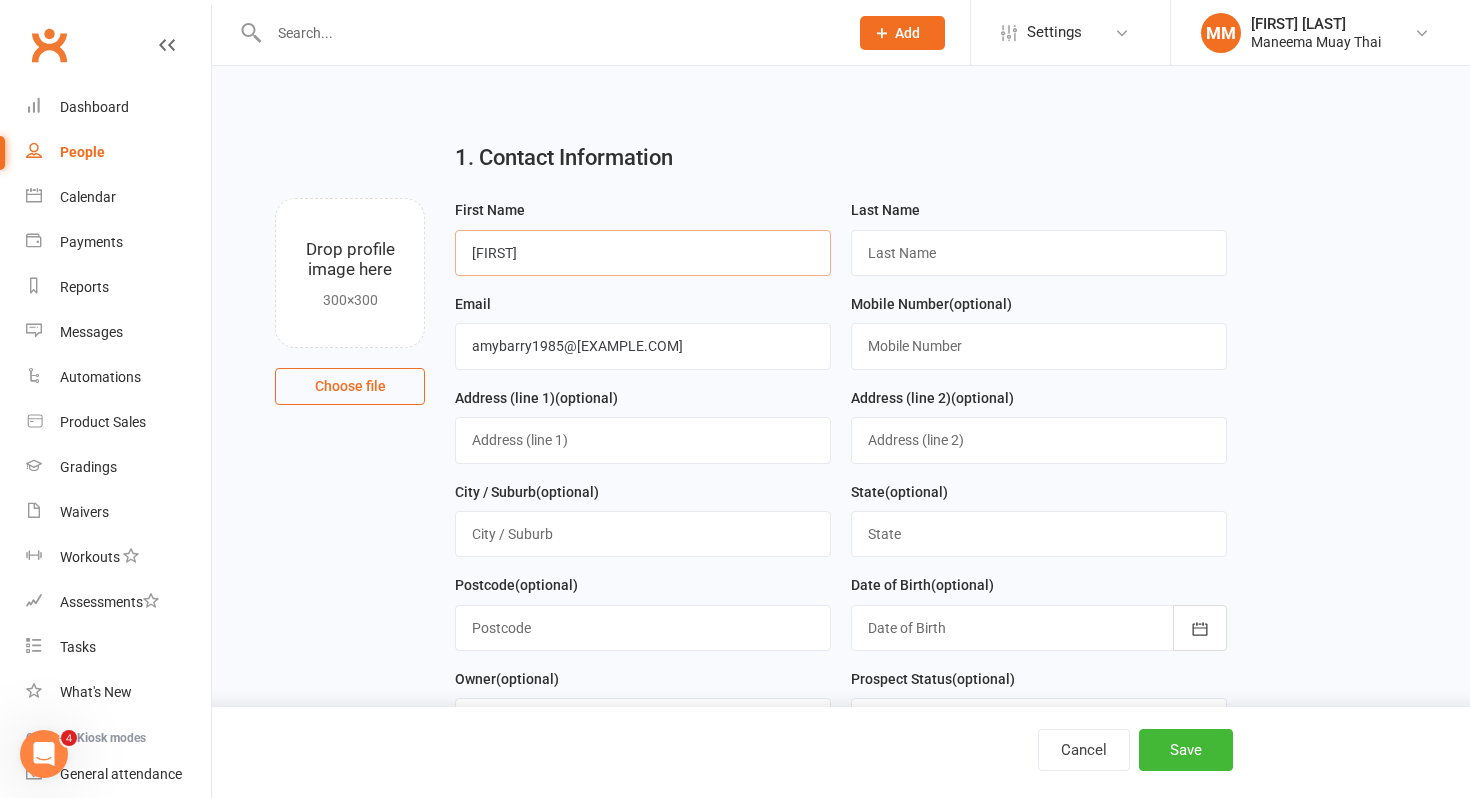 type on "[FIRST]" 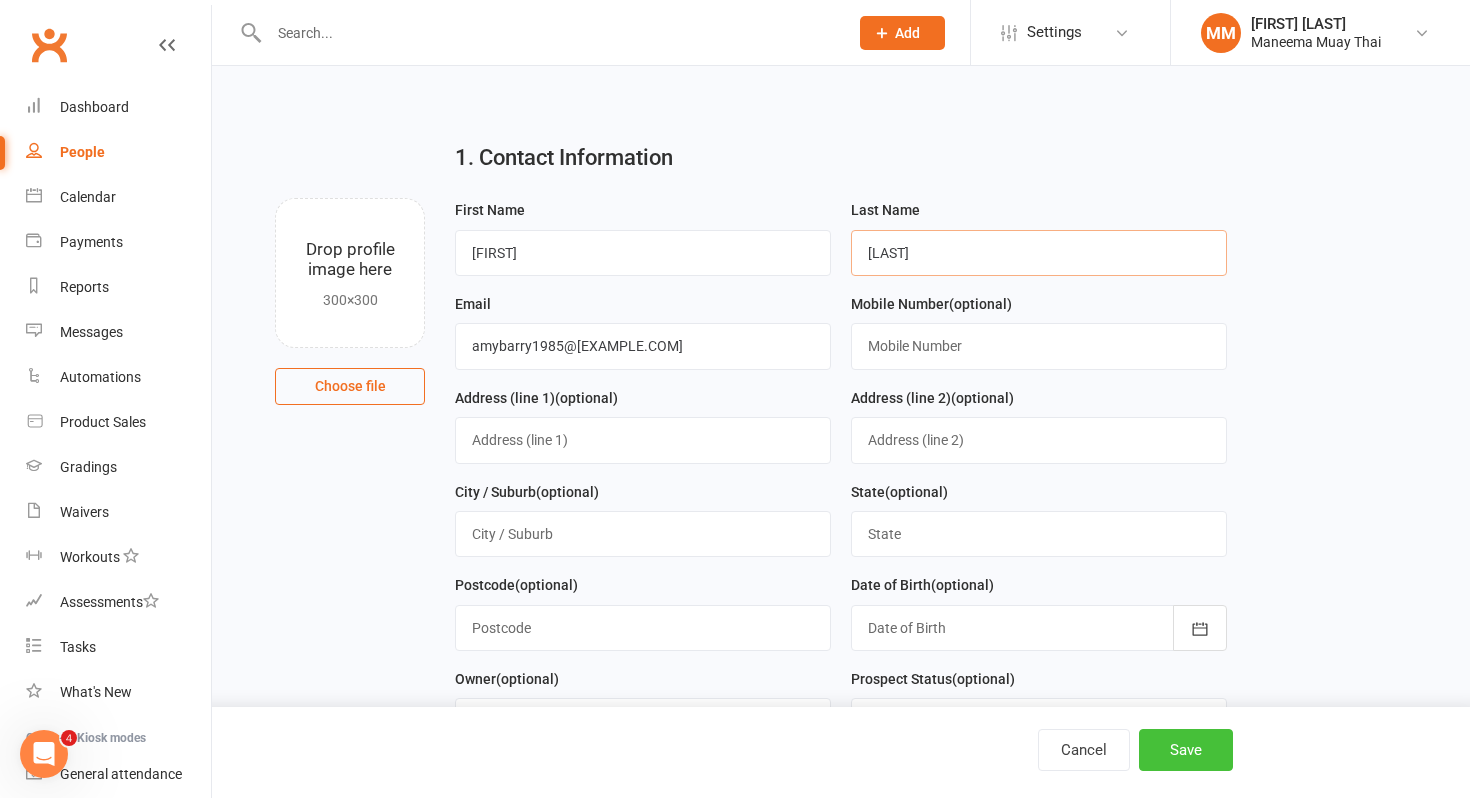 type on "[LAST]" 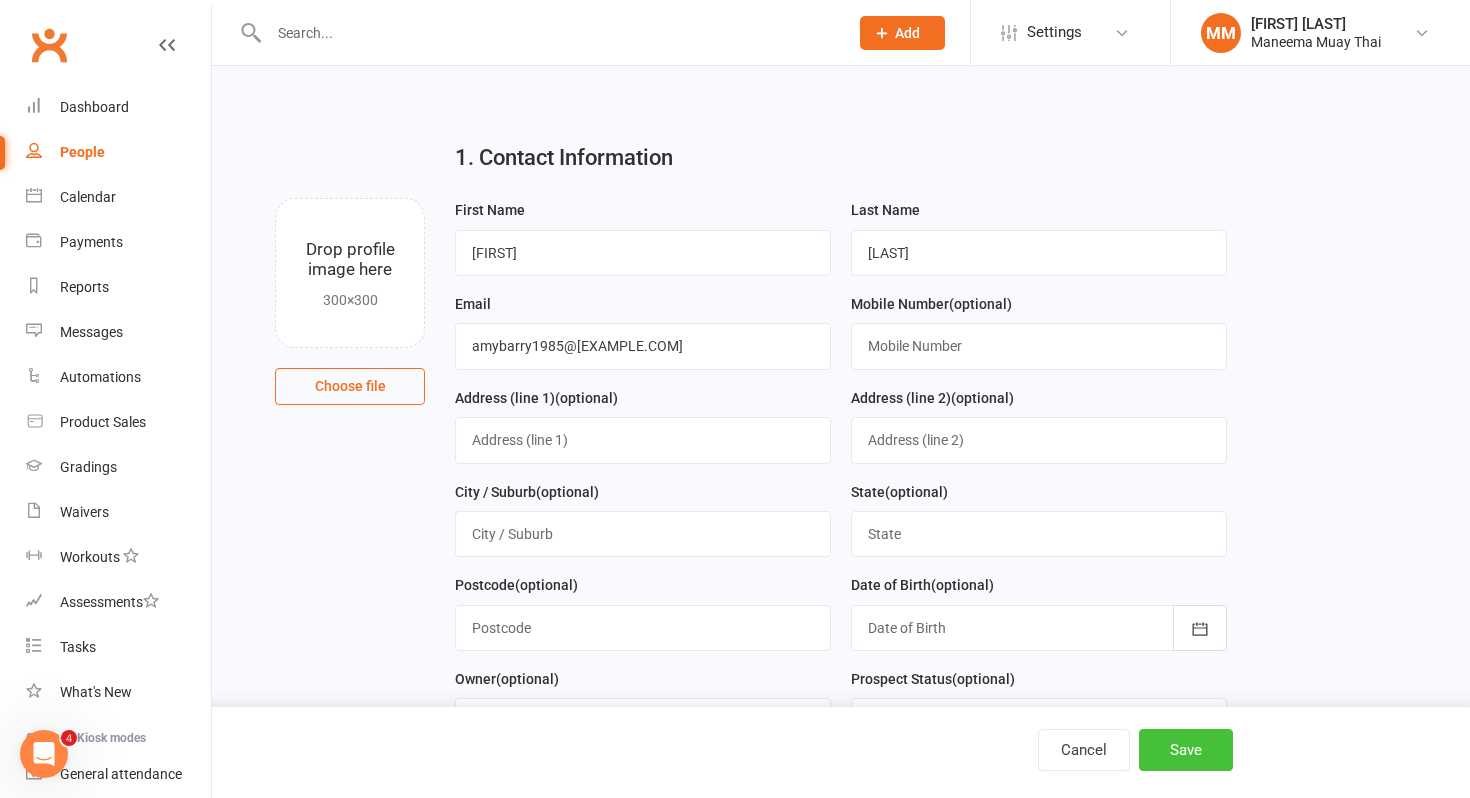 click on "Save" at bounding box center [1186, 750] 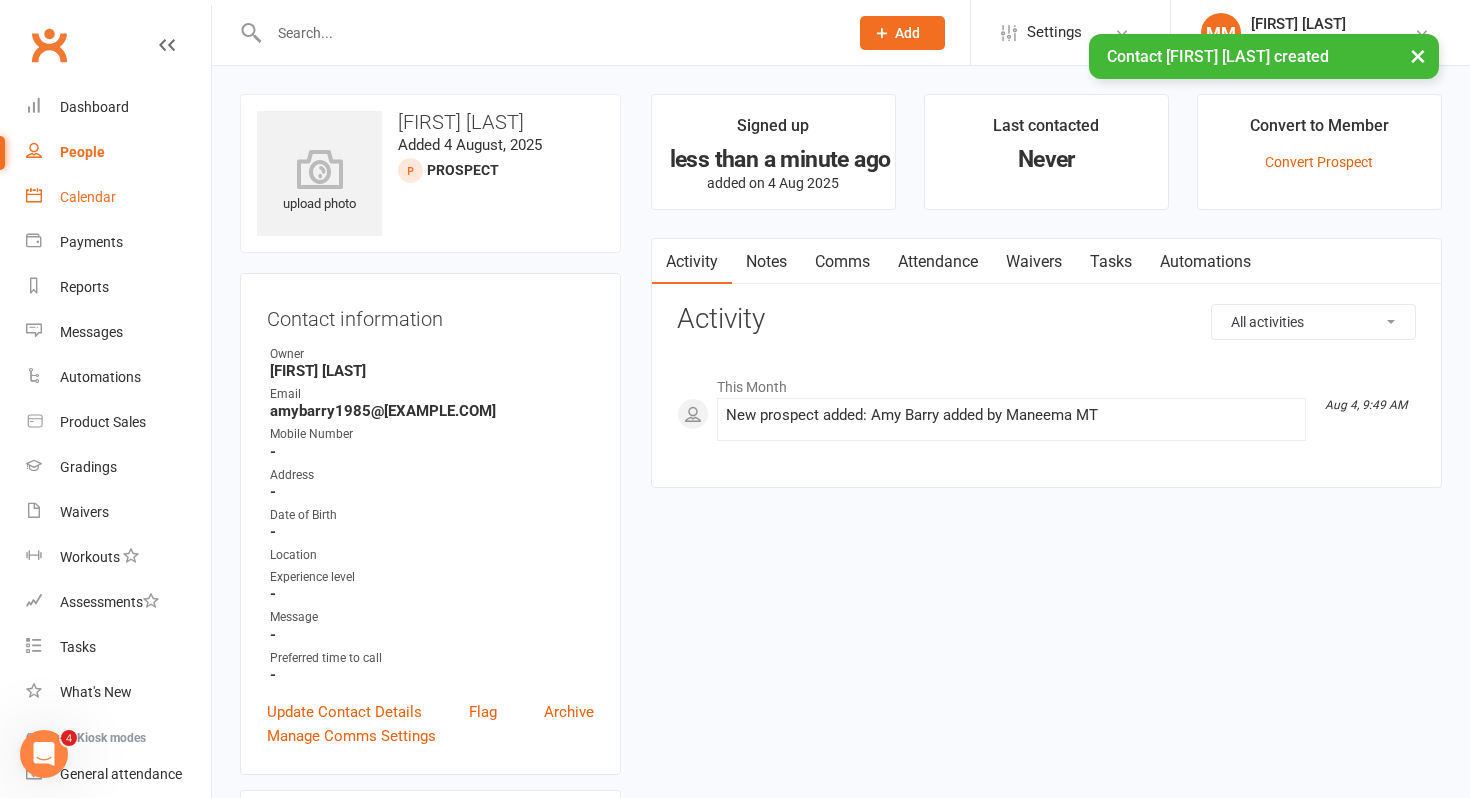 click on "Calendar" at bounding box center [118, 197] 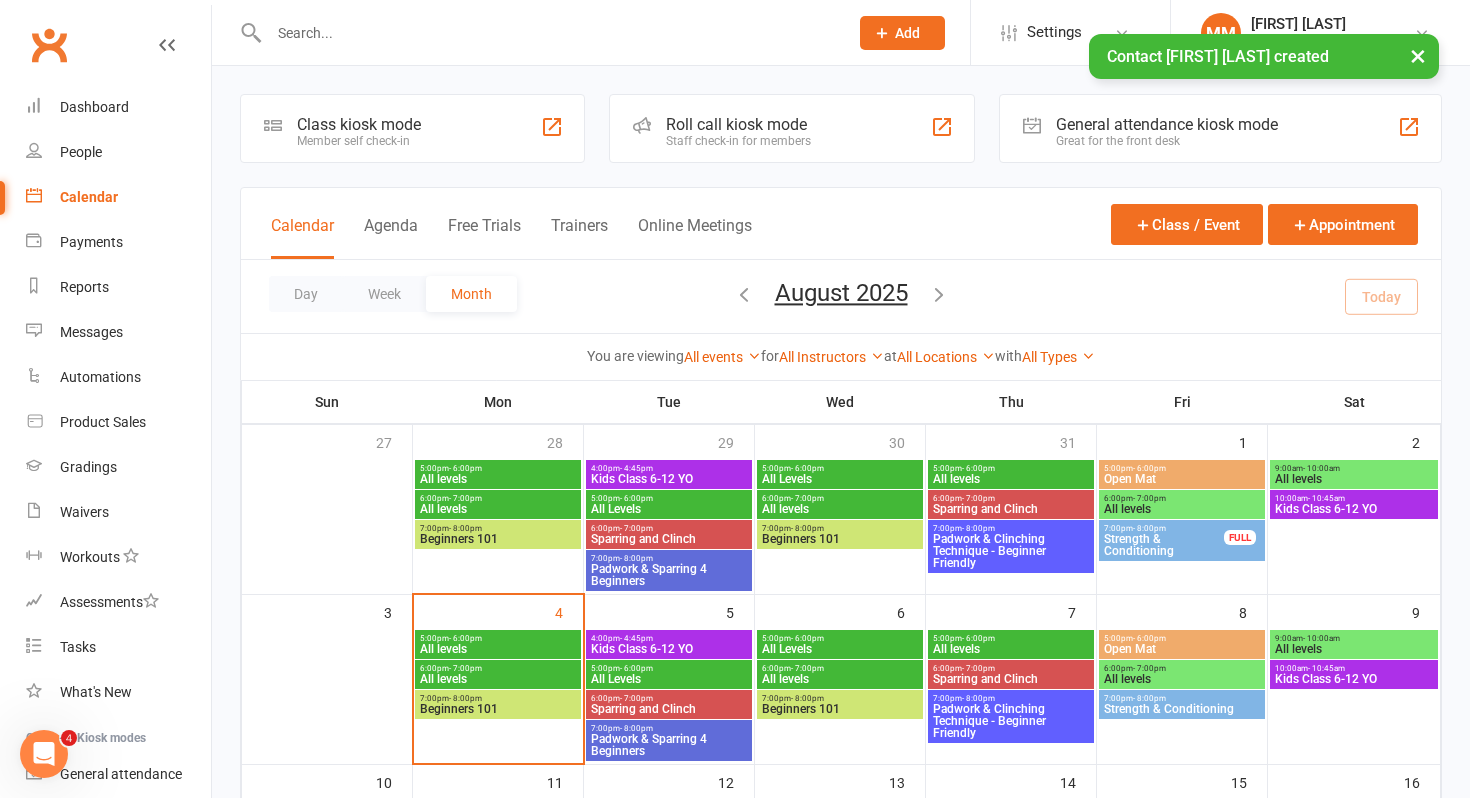 click on "People" at bounding box center [118, 152] 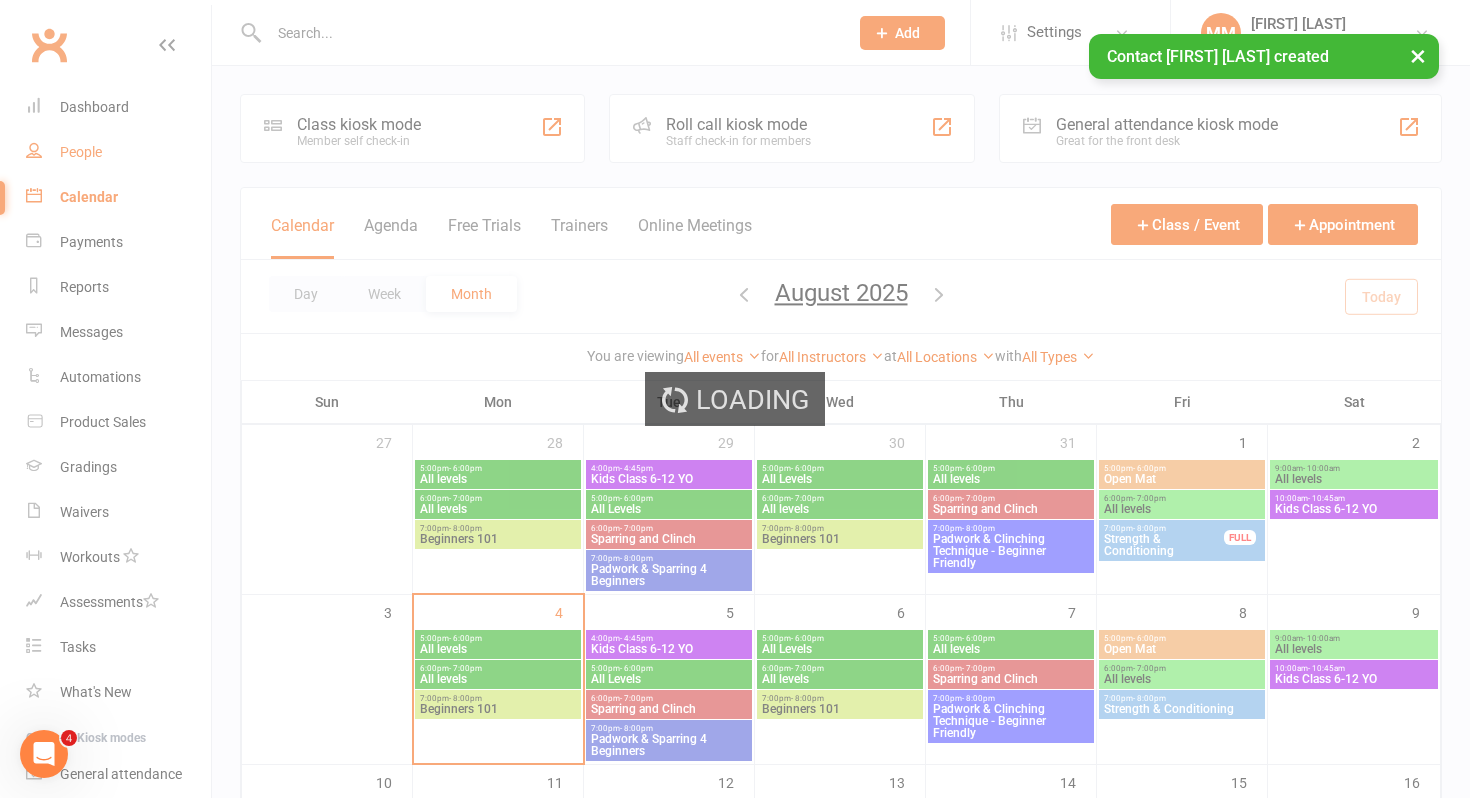select on "100" 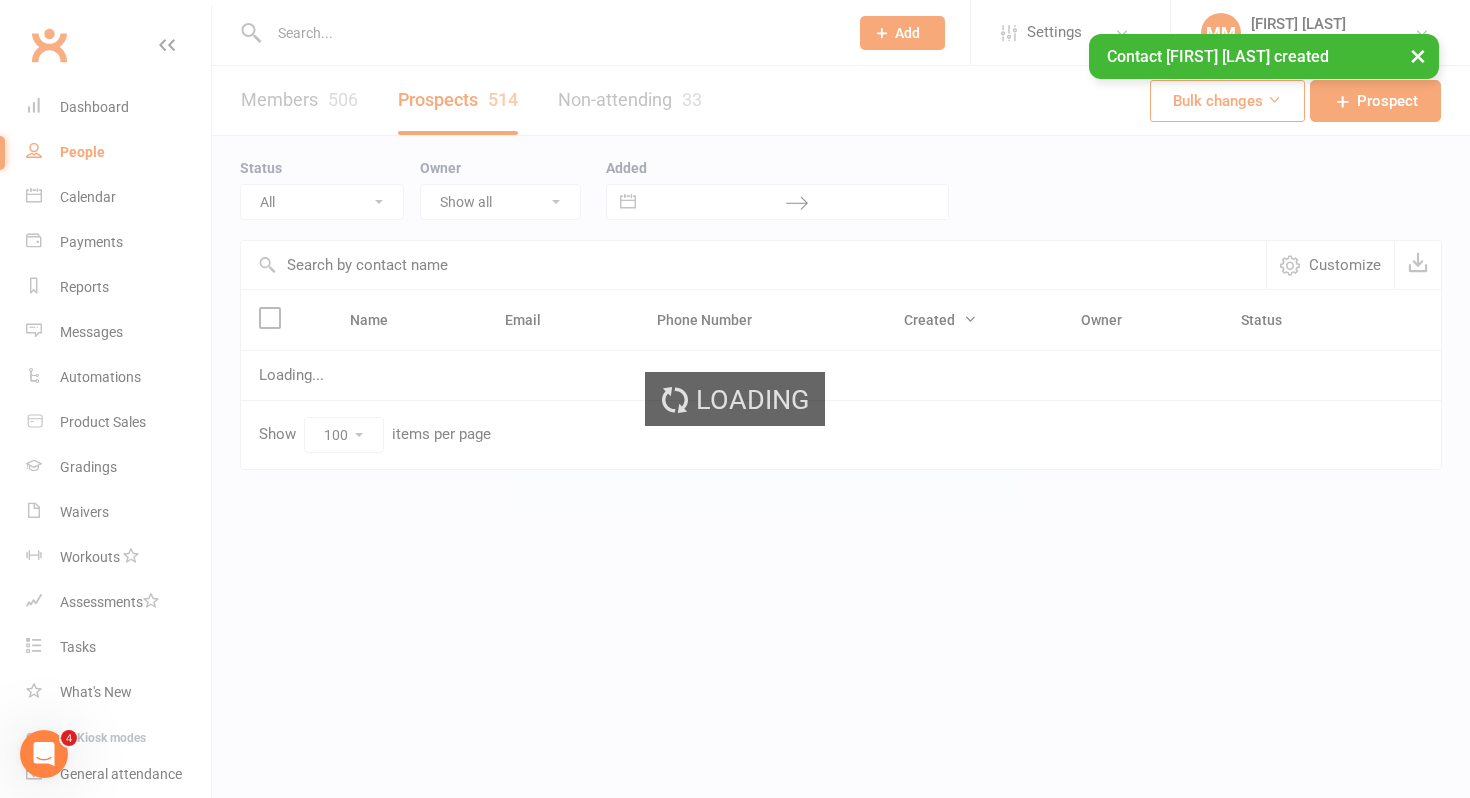 click on "Loading" at bounding box center (735, 399) 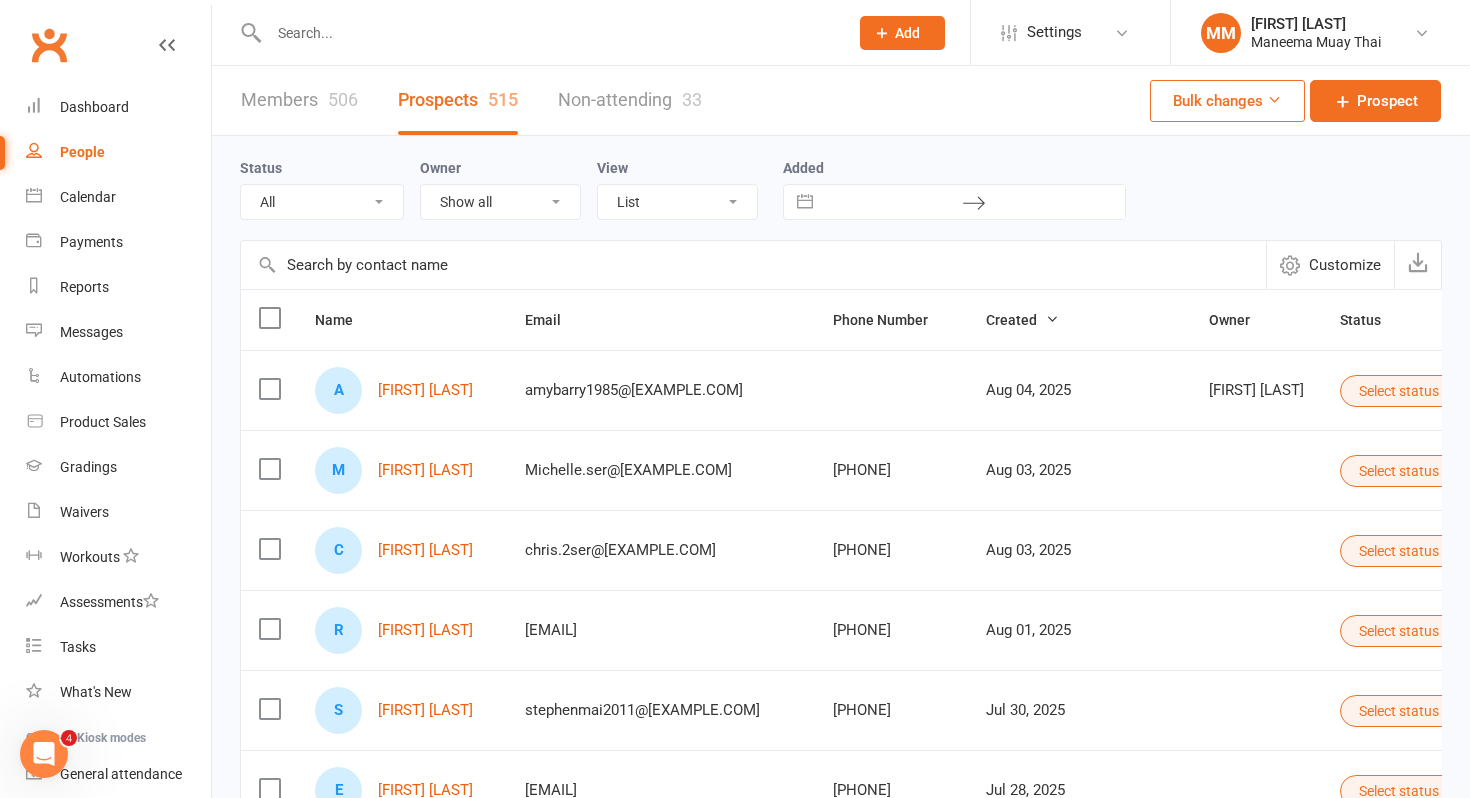 click on "Add" 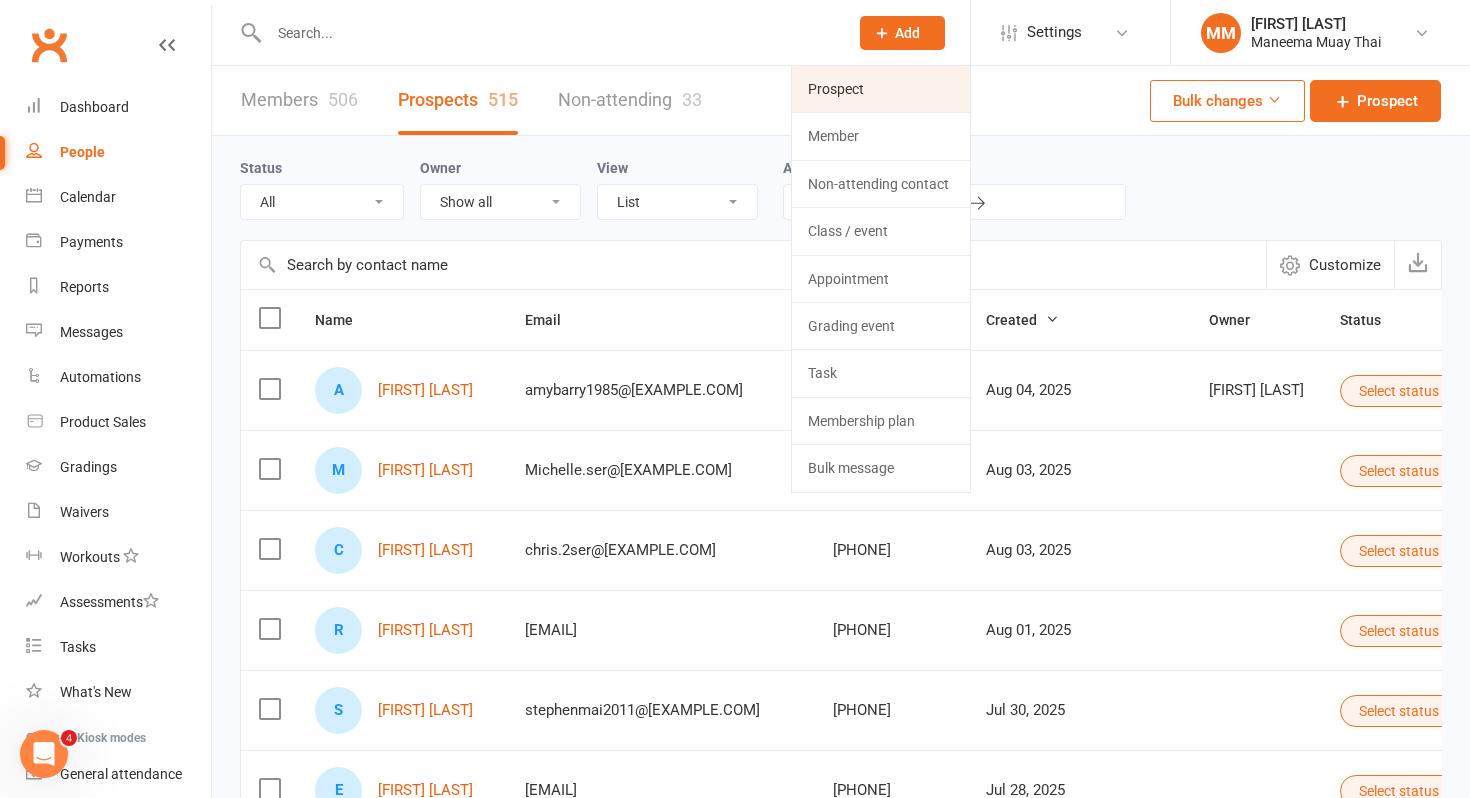 click on "Prospect" 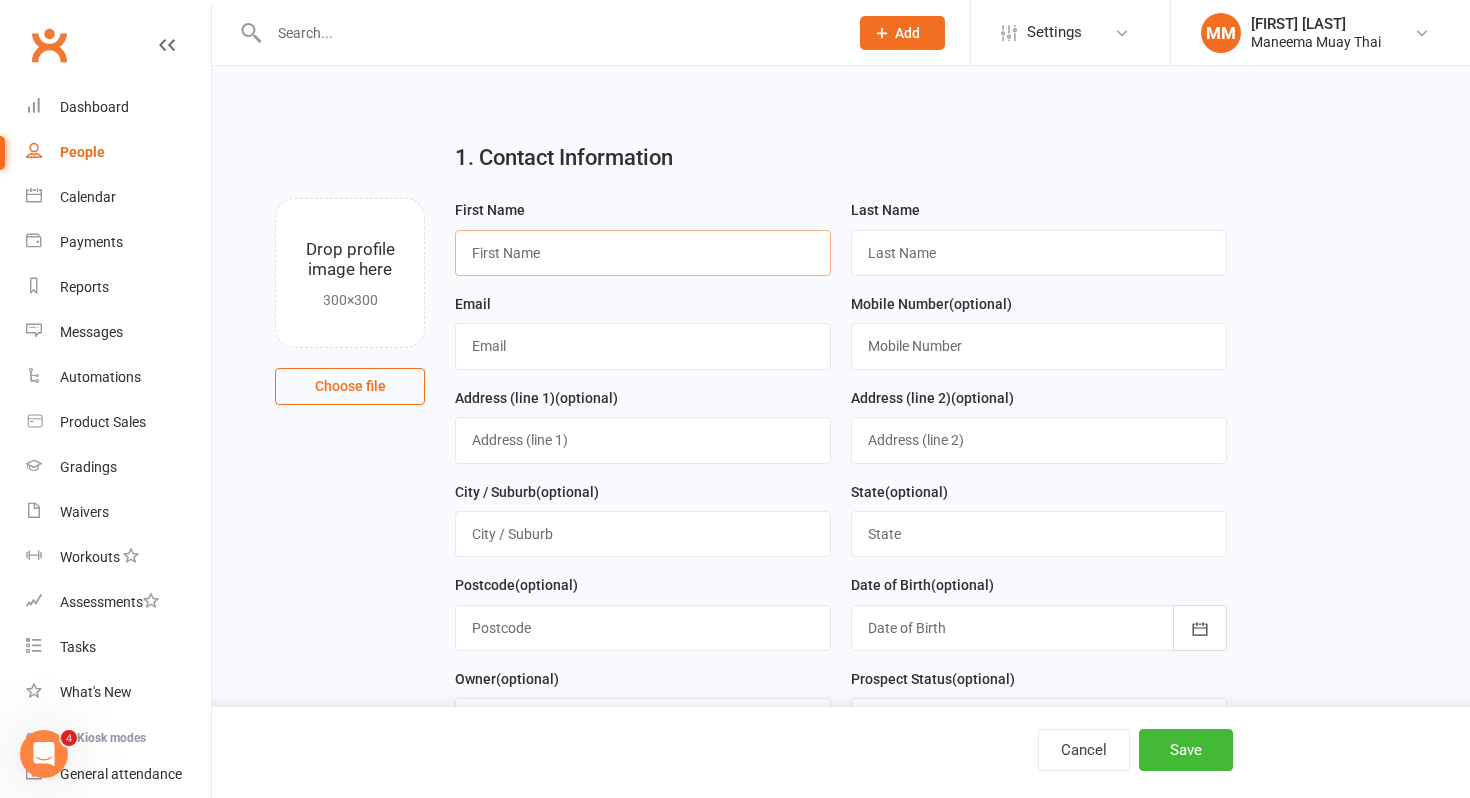 click at bounding box center (643, 253) 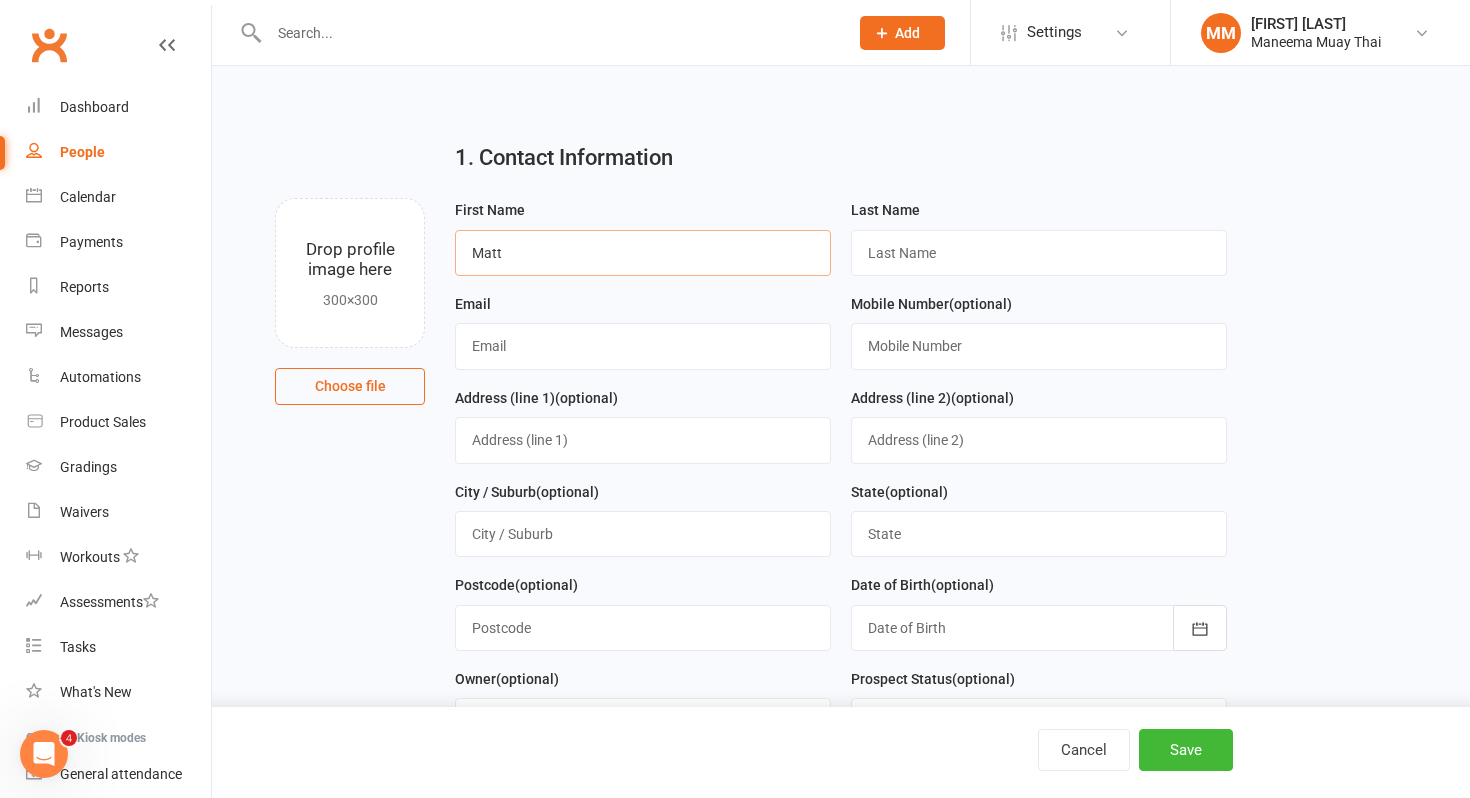 type on "Matt" 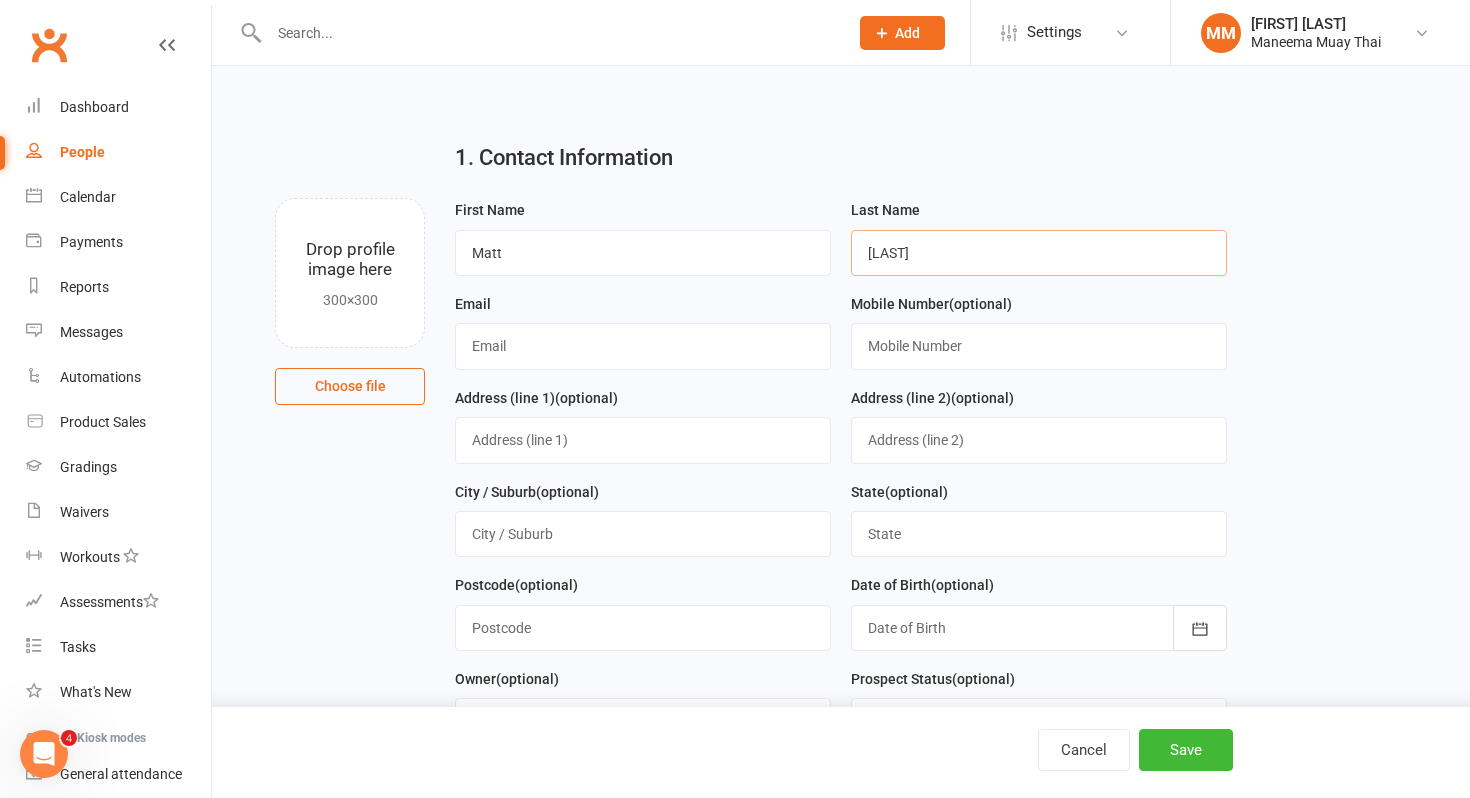 type on "[LAST]" 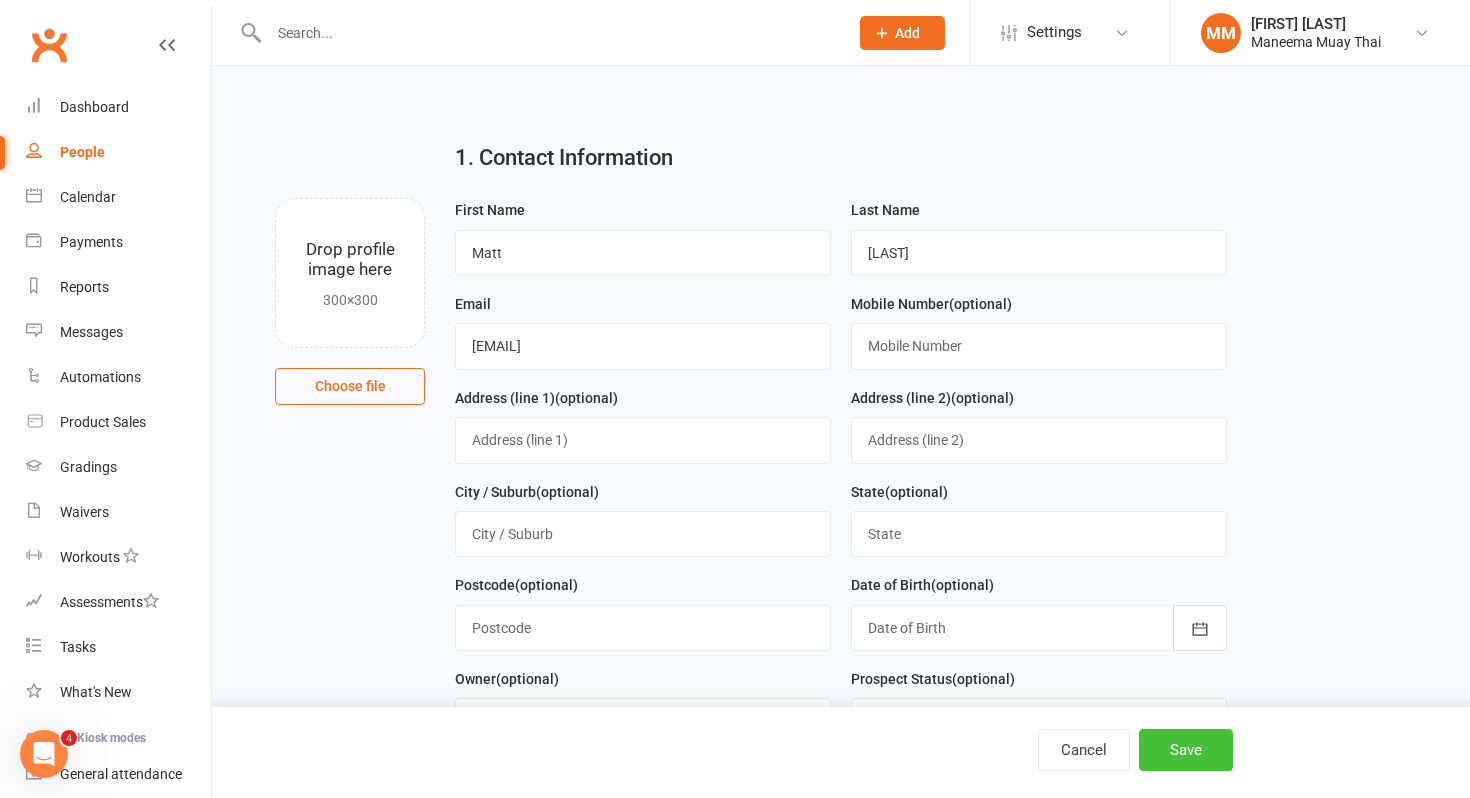 click on "Save" at bounding box center (1186, 750) 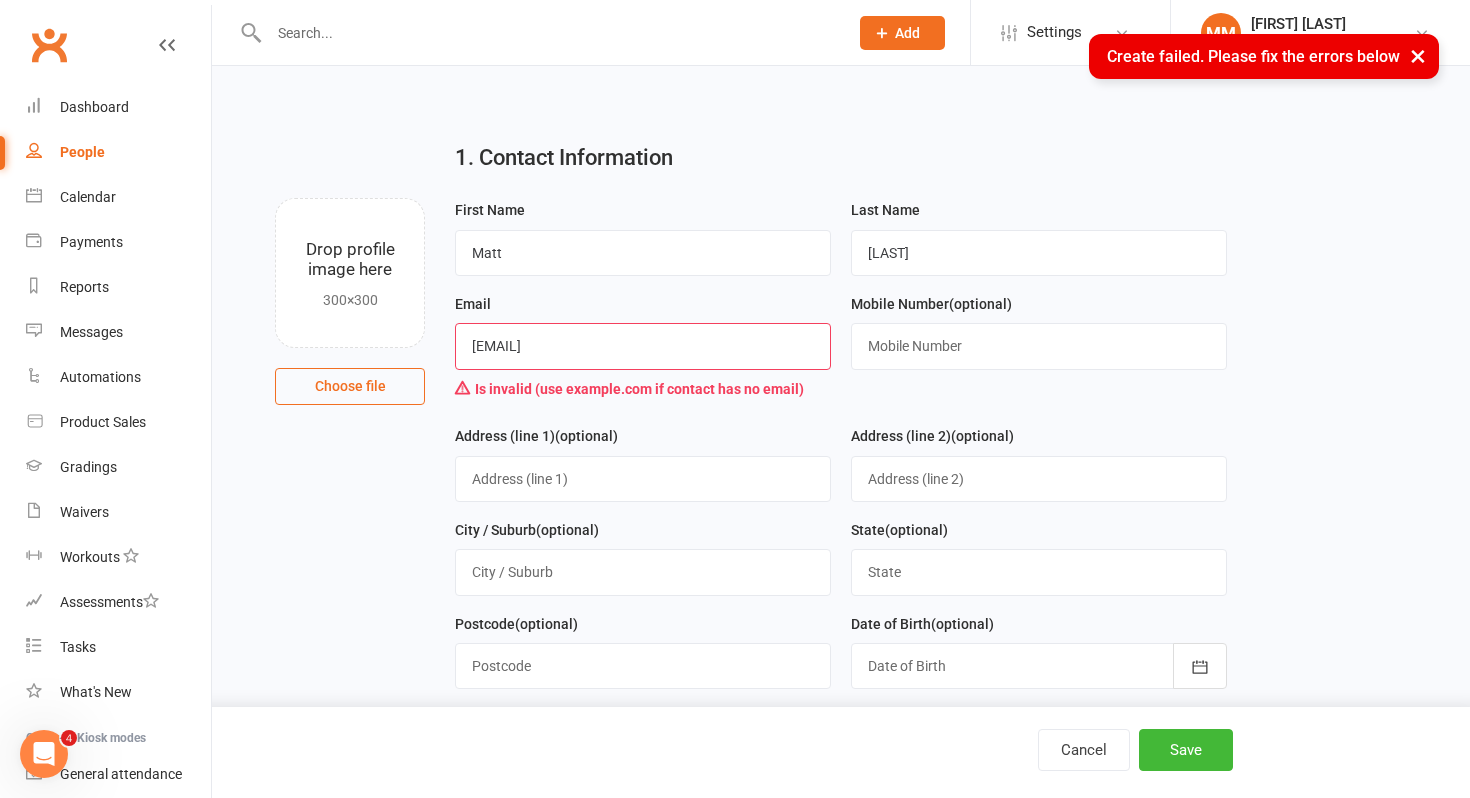 click on "[EMAIL]" at bounding box center [643, 346] 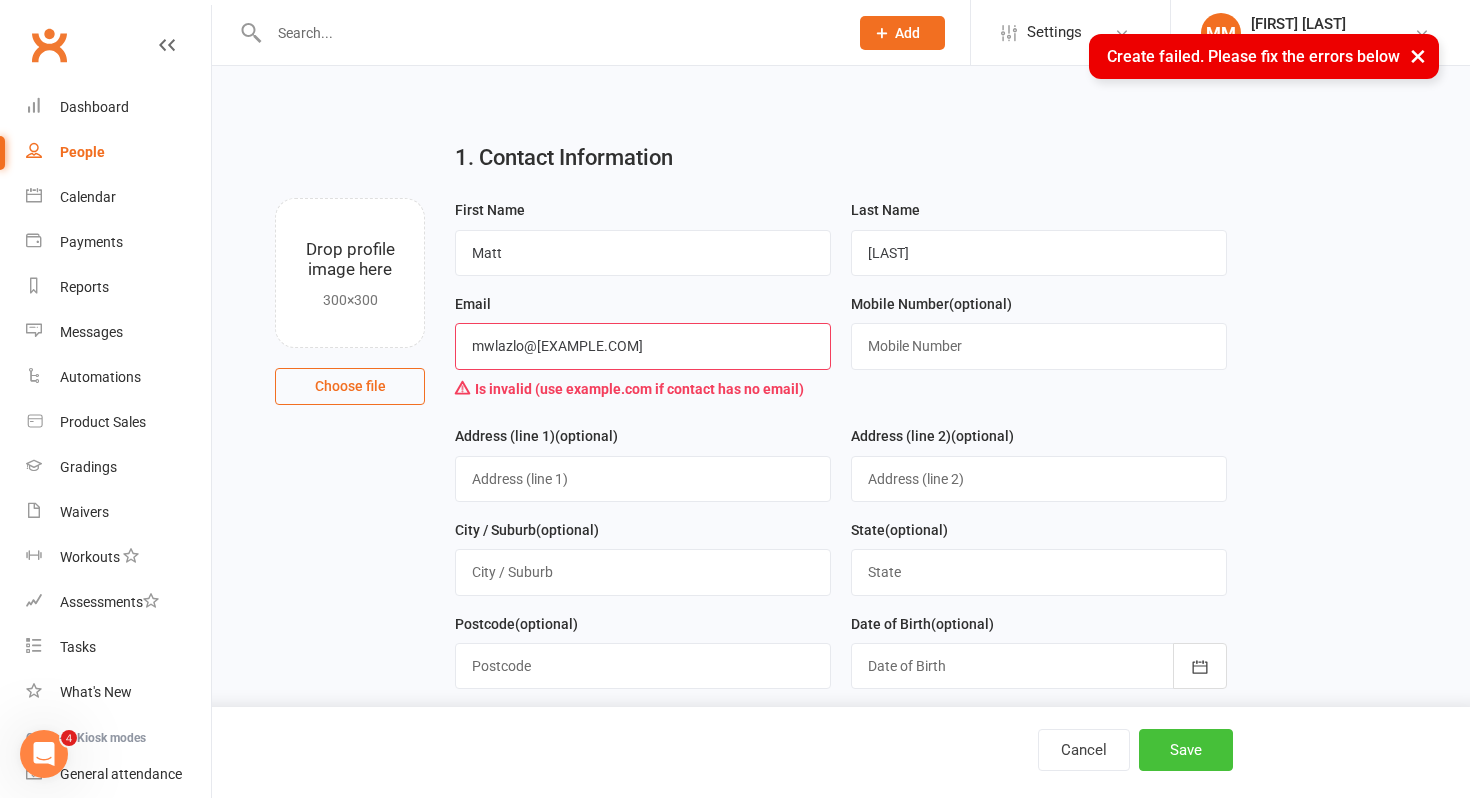 type on "mwlazlo@[EXAMPLE.COM]" 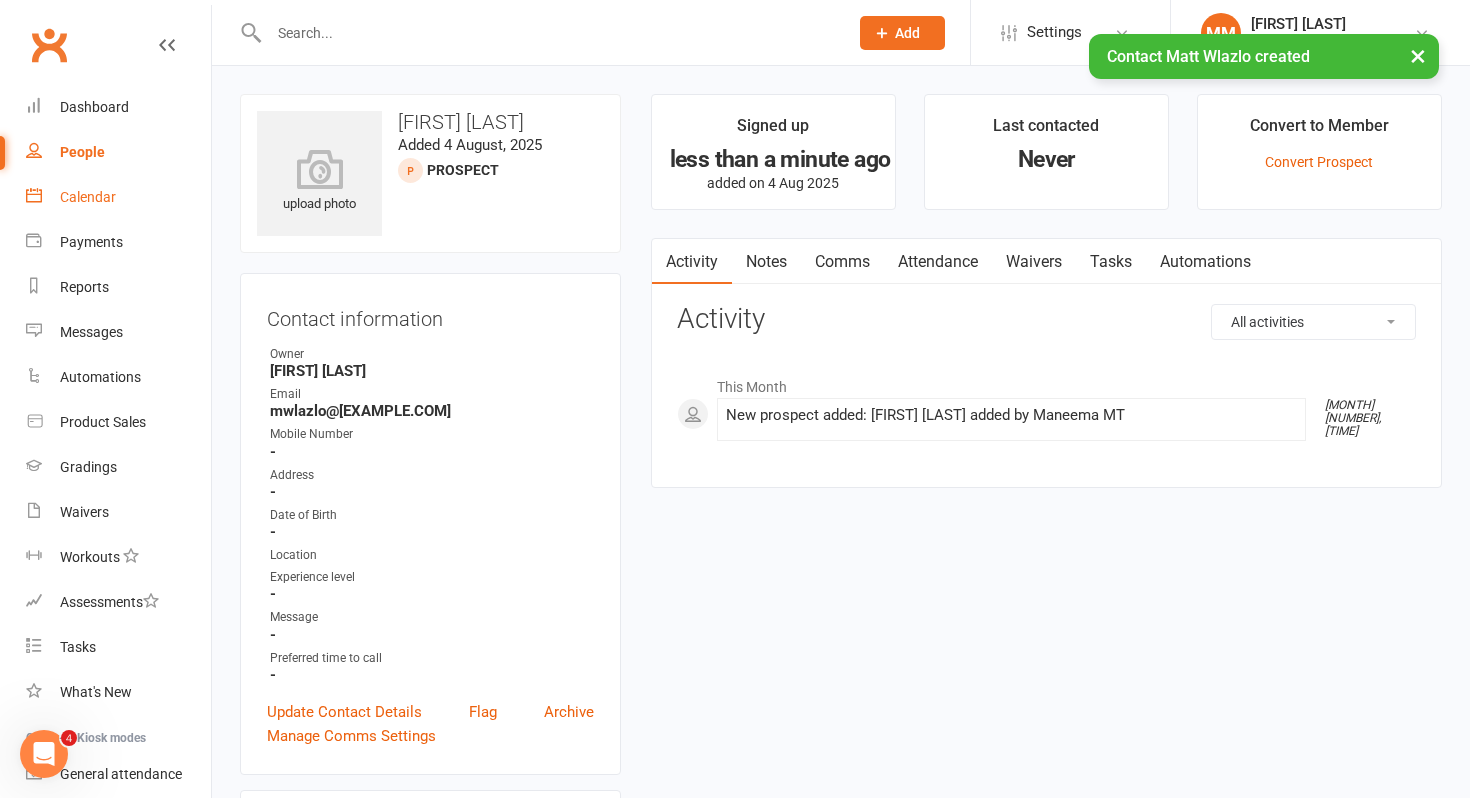 click on "Calendar" at bounding box center (88, 197) 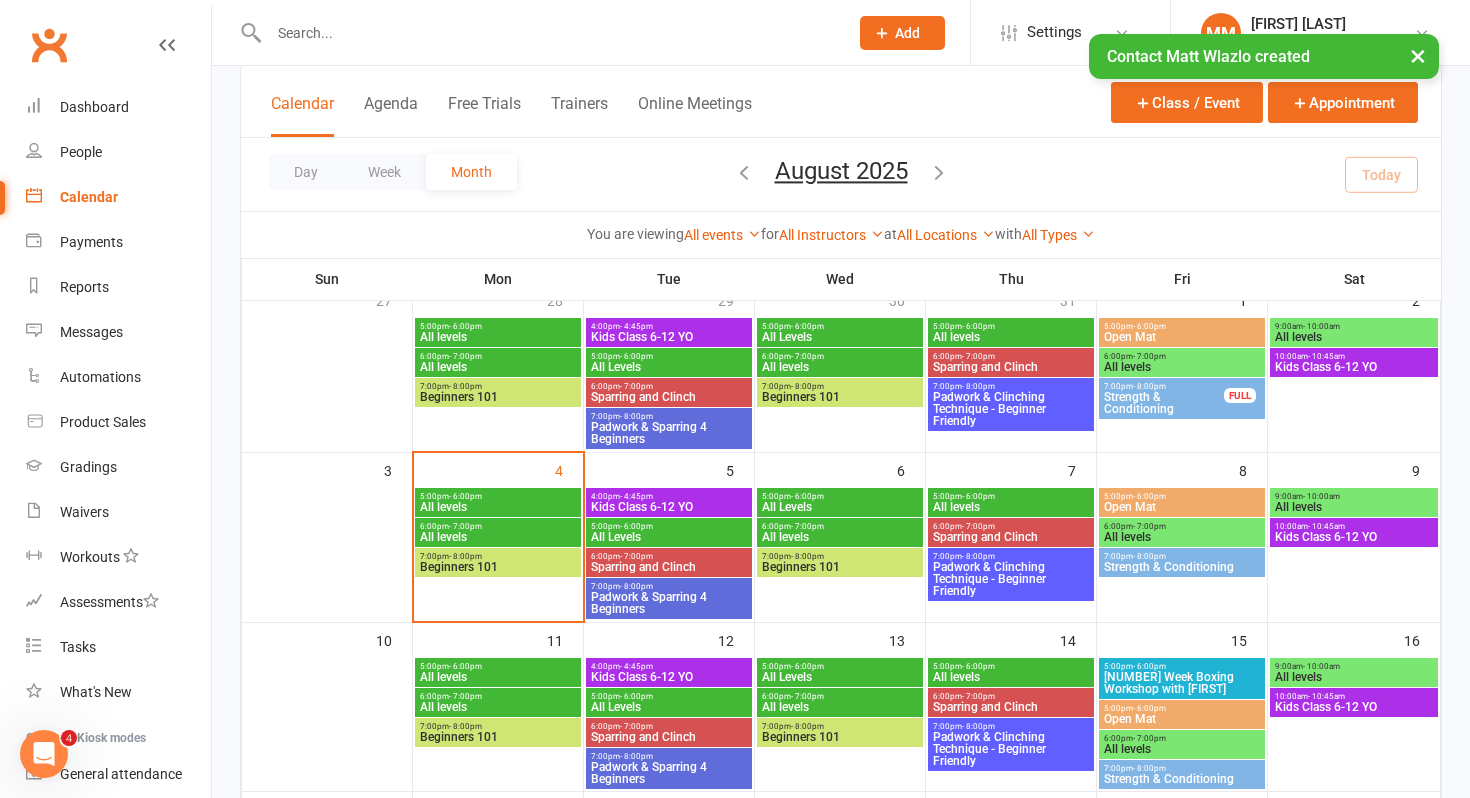 scroll, scrollTop: 154, scrollLeft: 0, axis: vertical 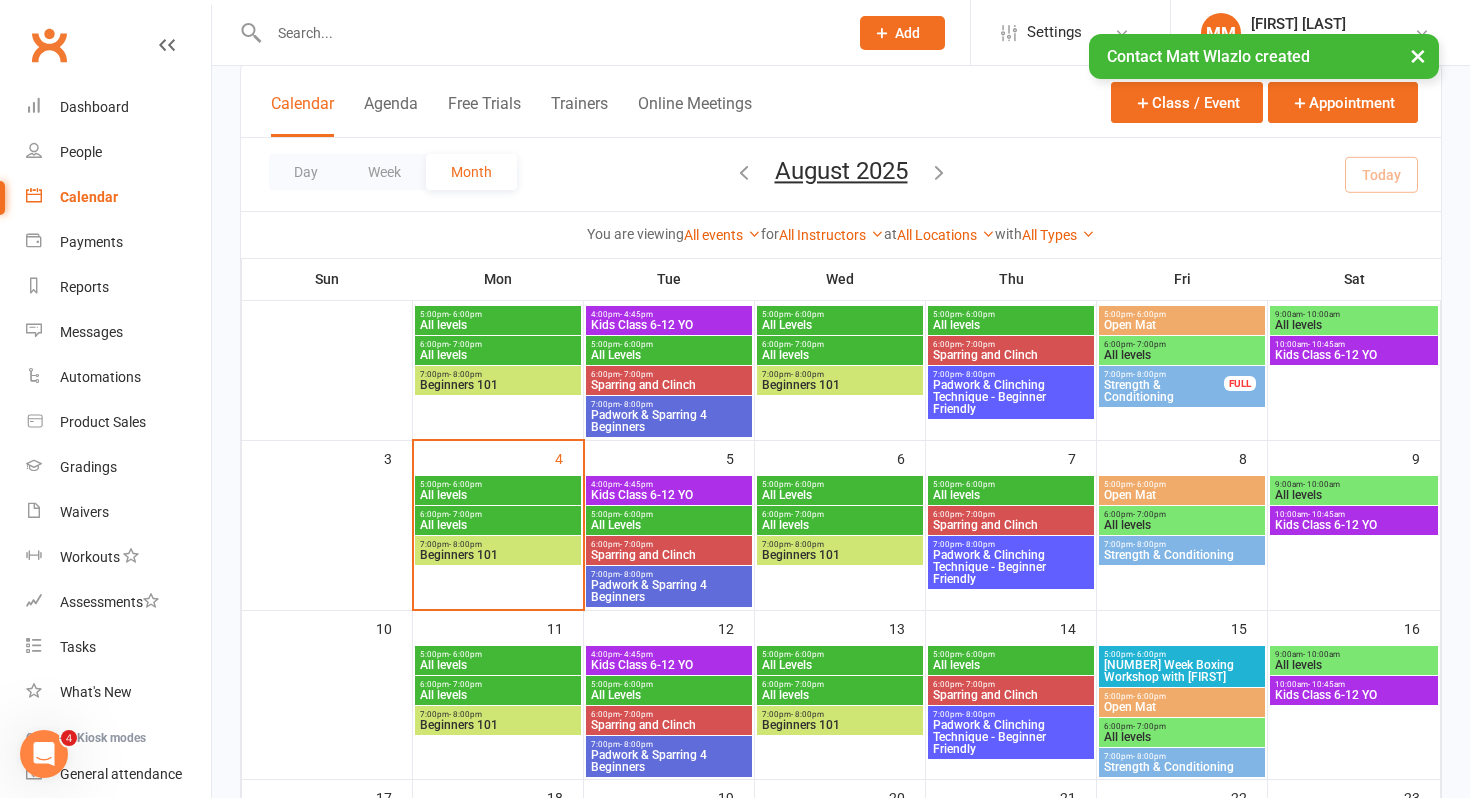 click on "Beginners 101" at bounding box center (498, 555) 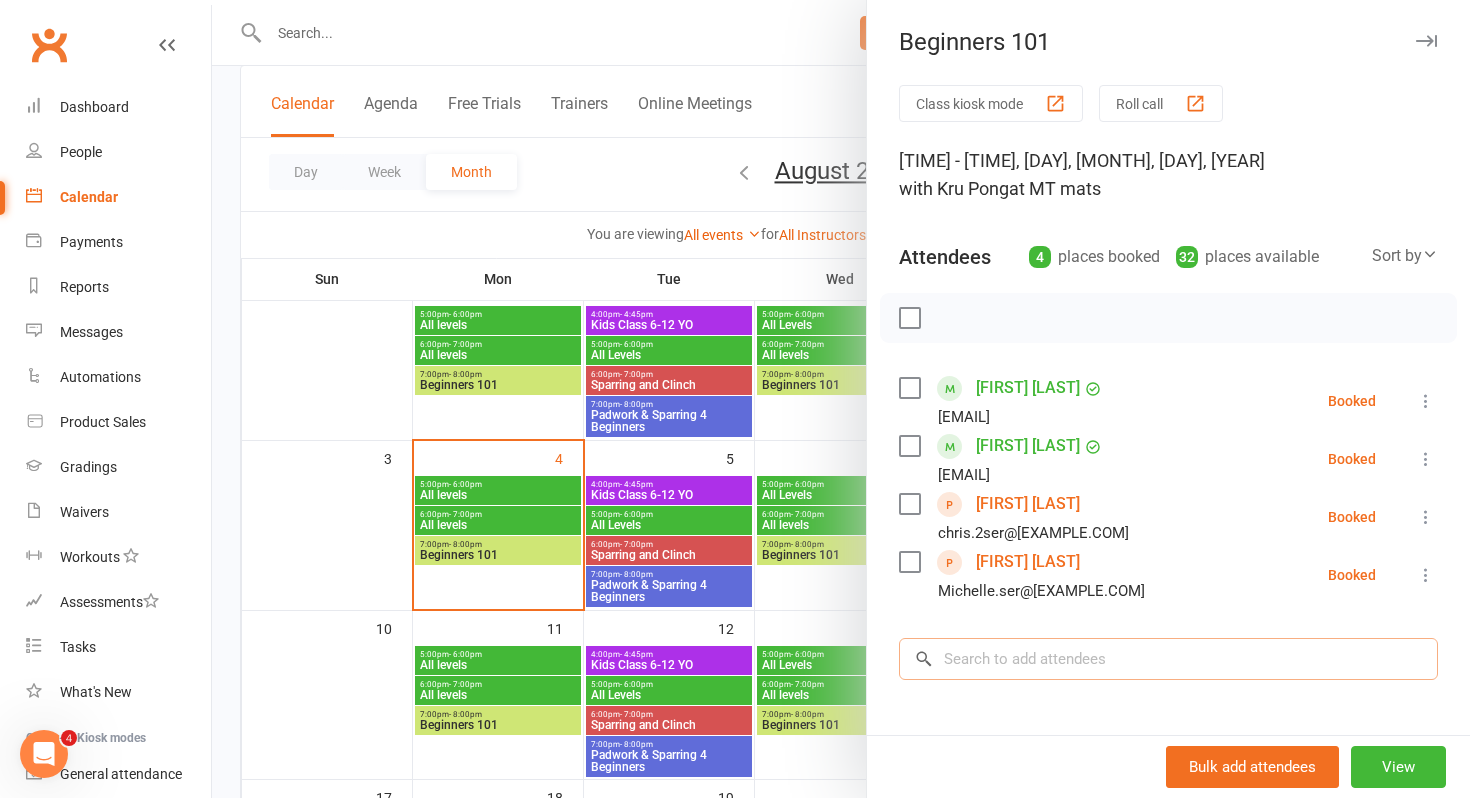 click at bounding box center (1168, 659) 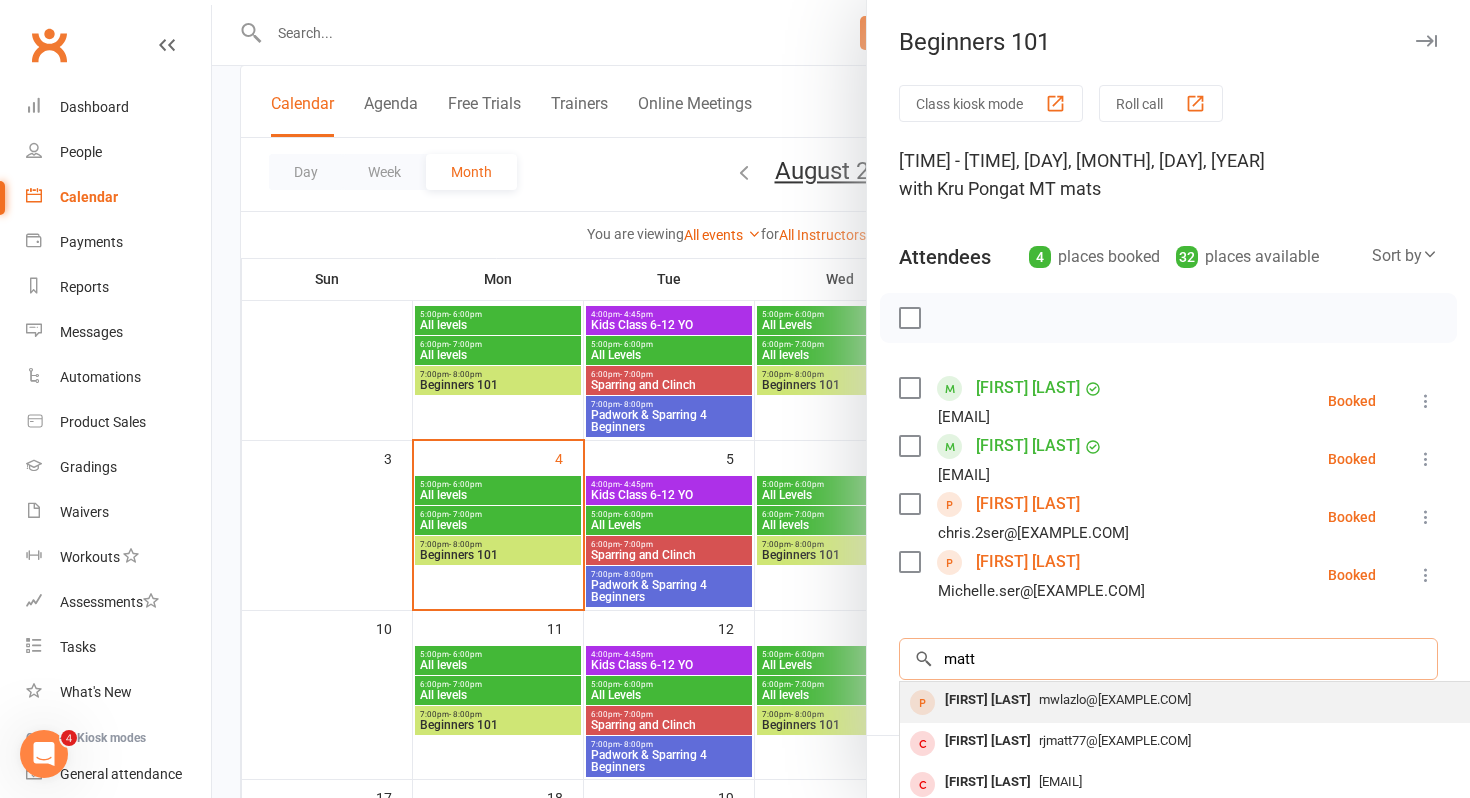 type on "matt" 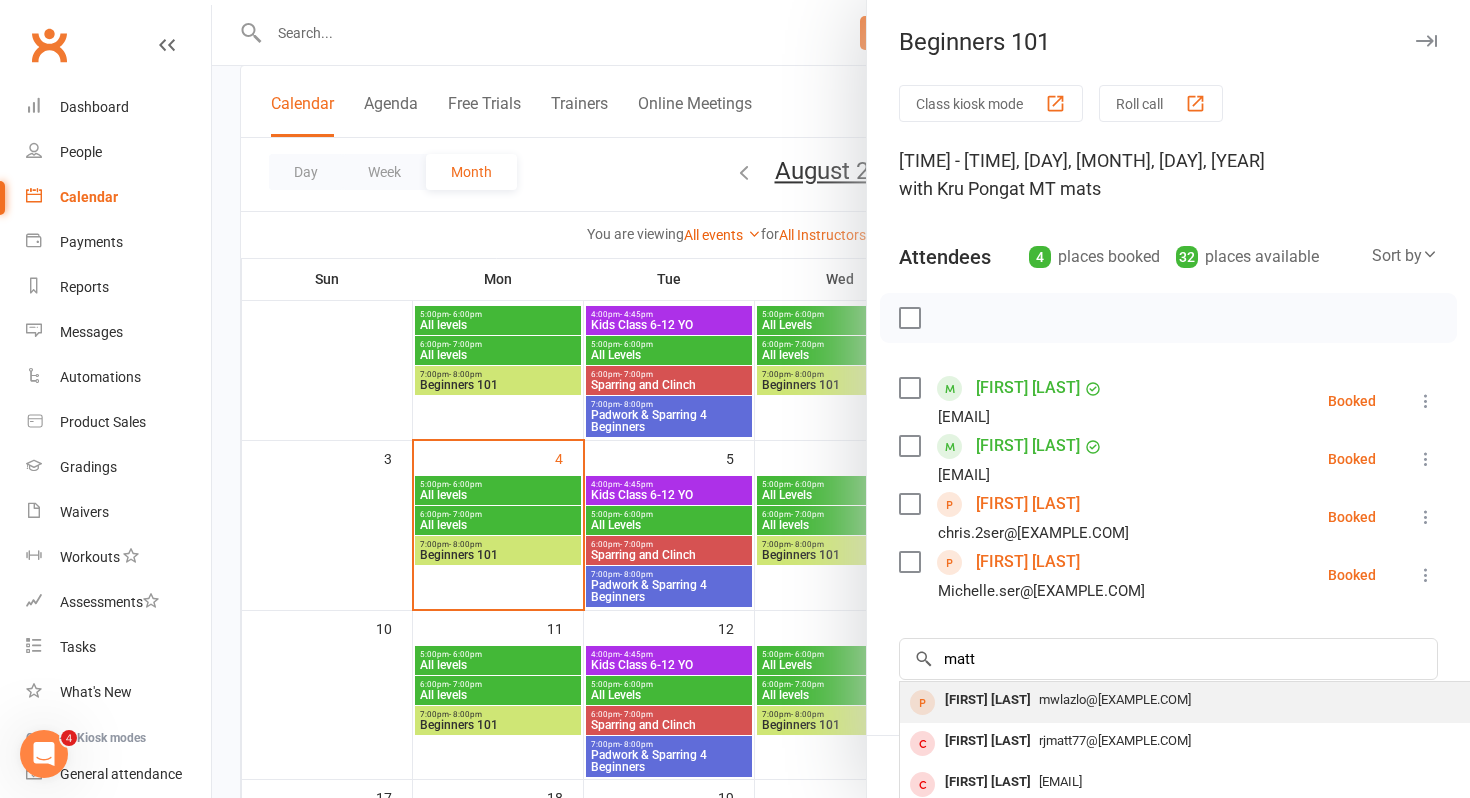 click on "[FIRST] [LAST]" at bounding box center (988, 700) 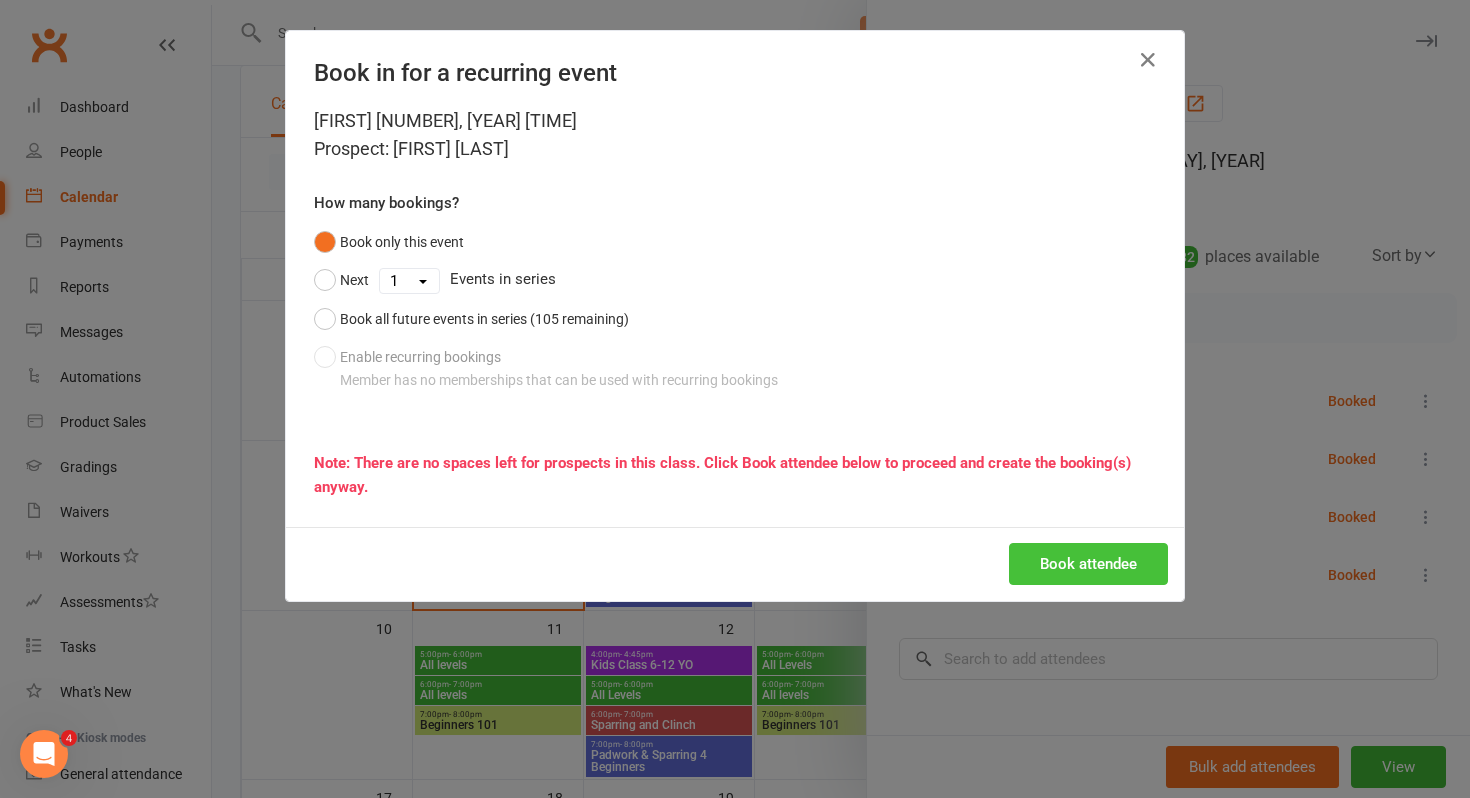 click on "Book attendee" at bounding box center [1088, 564] 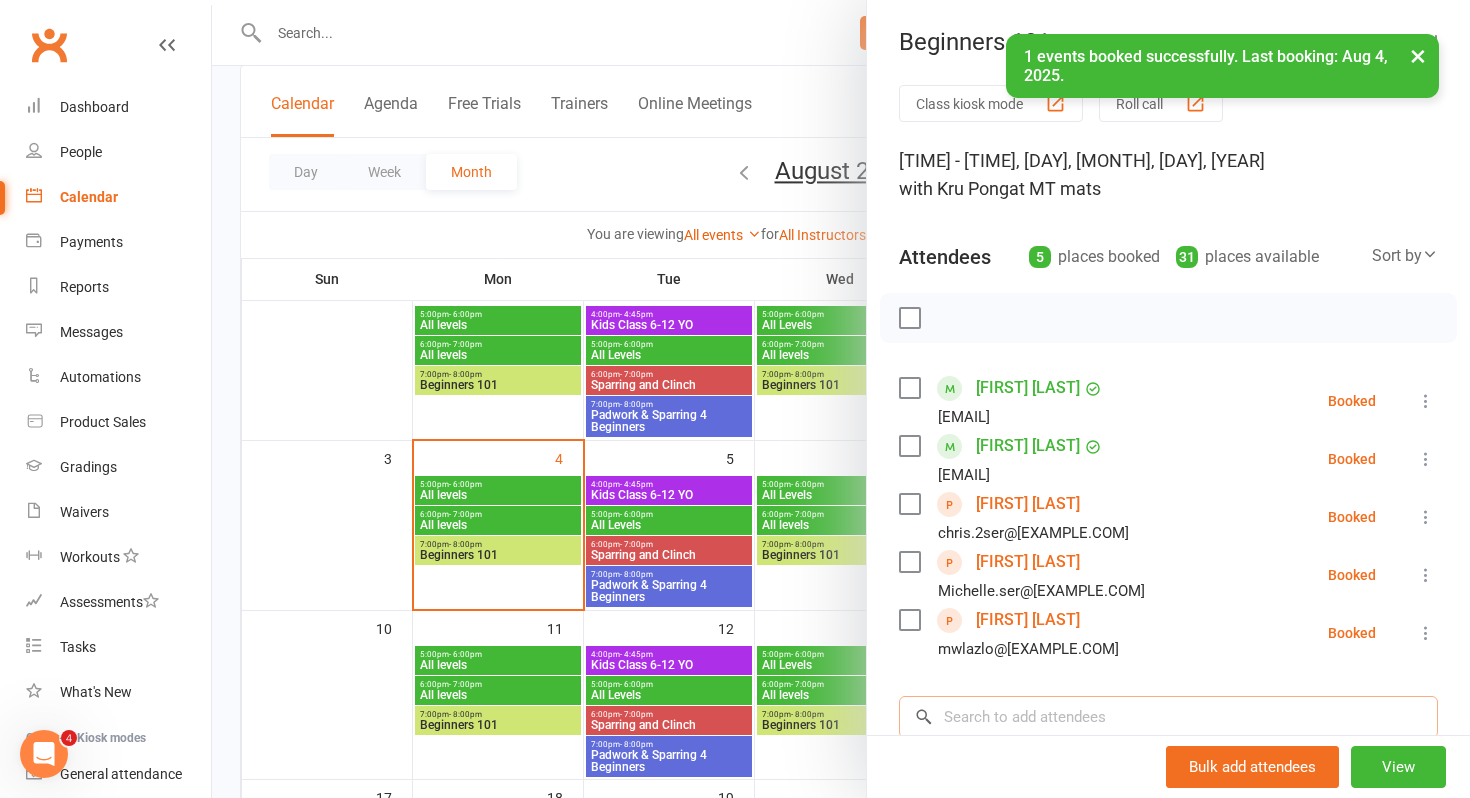 click at bounding box center [1168, 717] 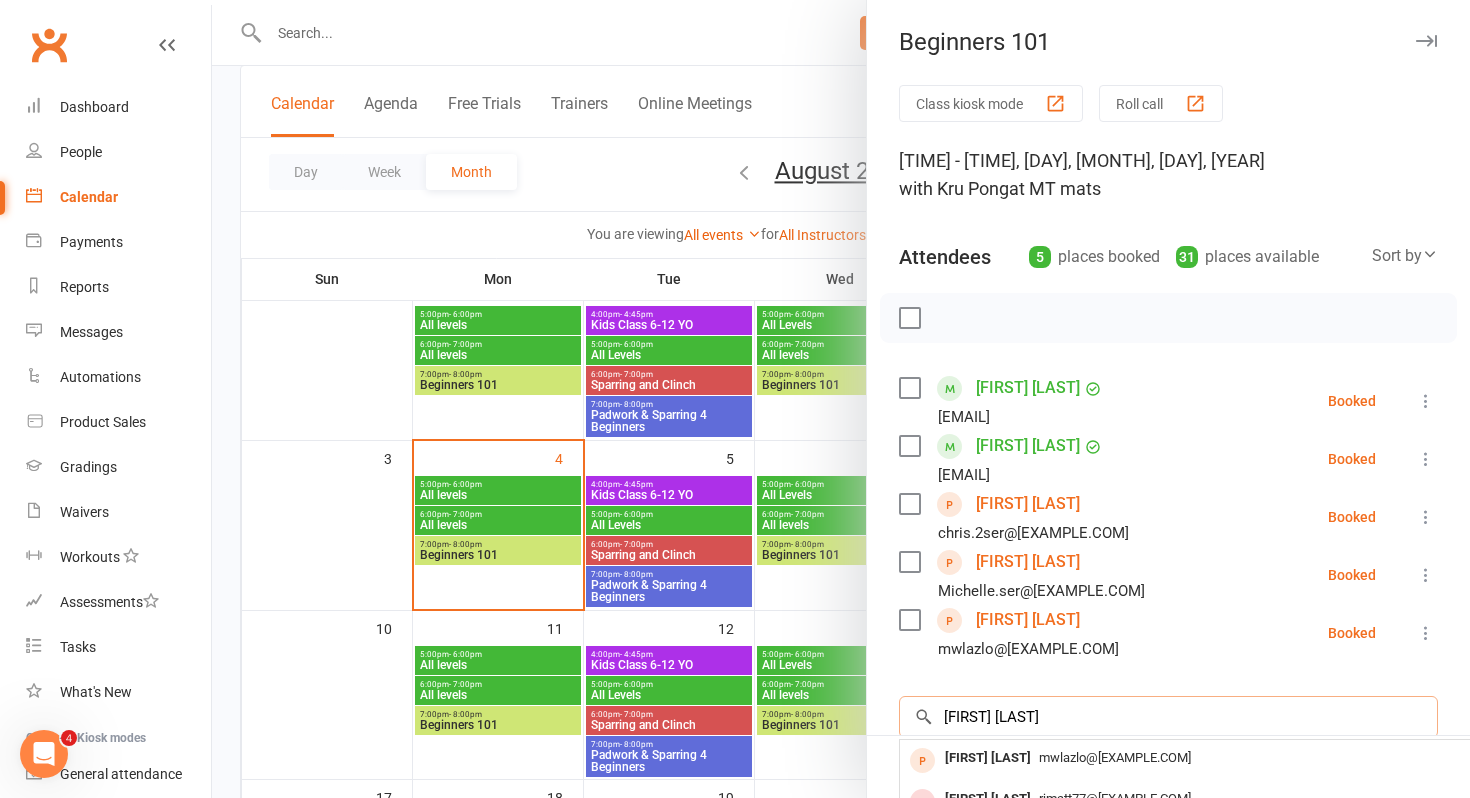 scroll, scrollTop: 35, scrollLeft: 0, axis: vertical 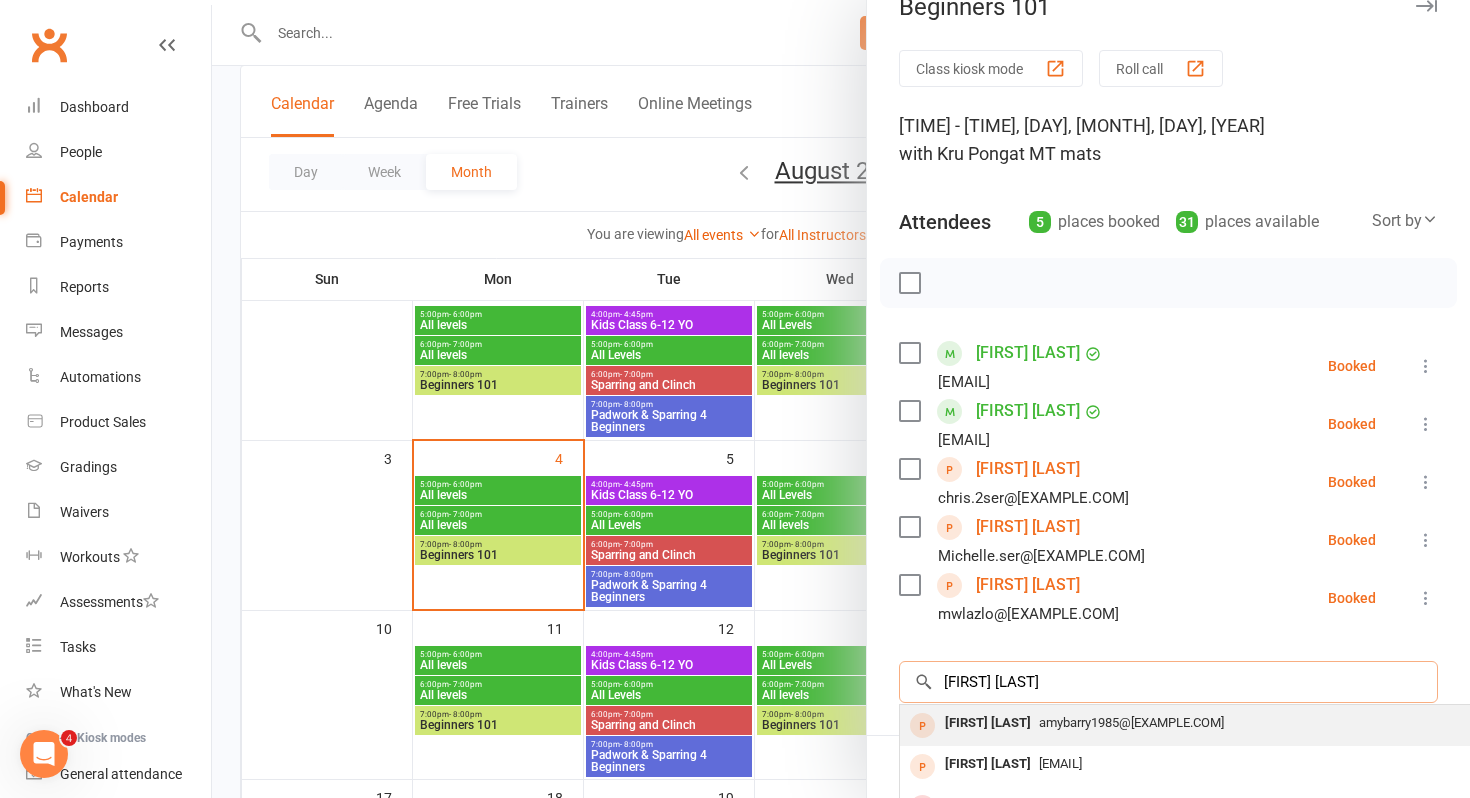 type on "[FIRST] [LAST]" 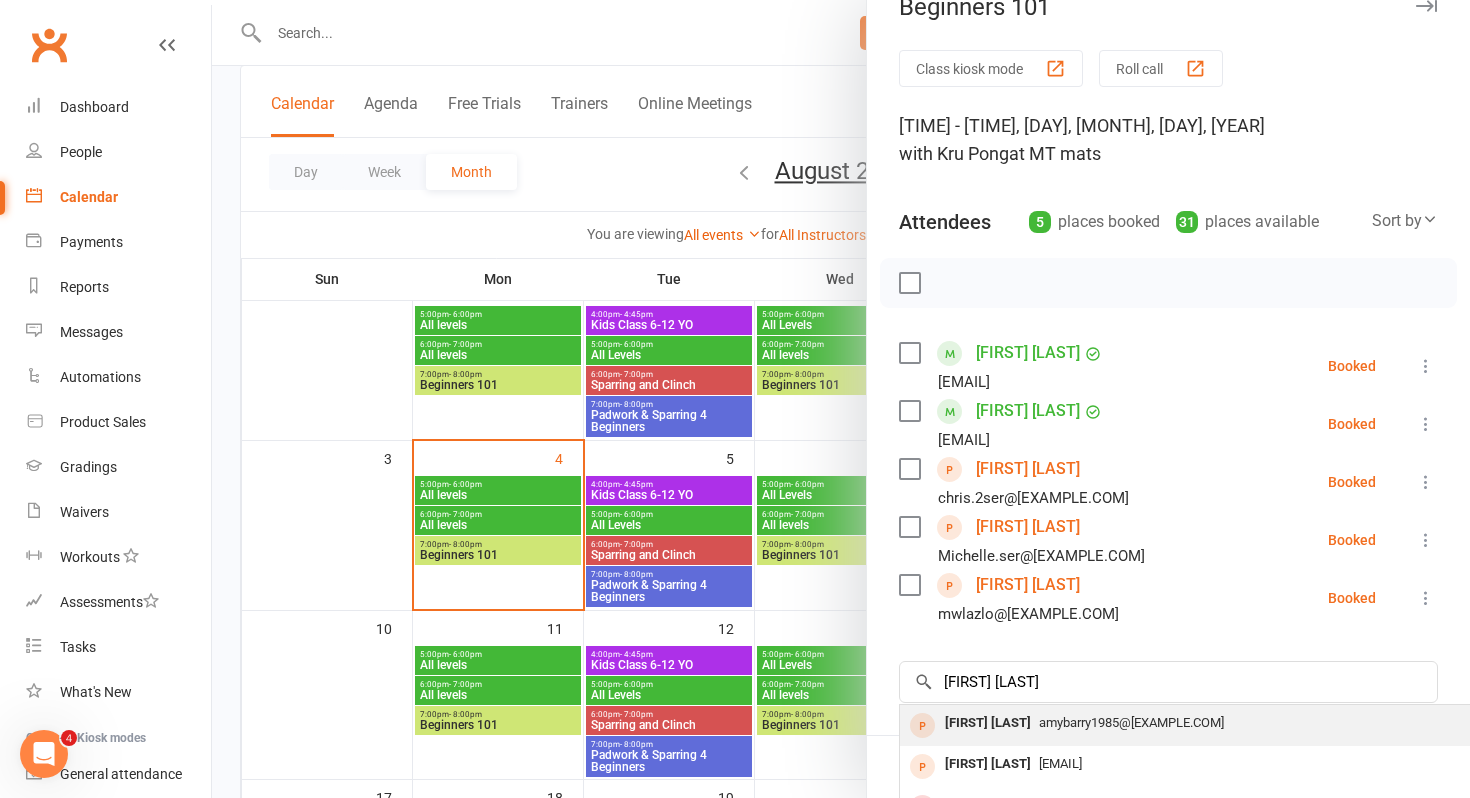click on "[FIRST] [LAST]" at bounding box center [988, 723] 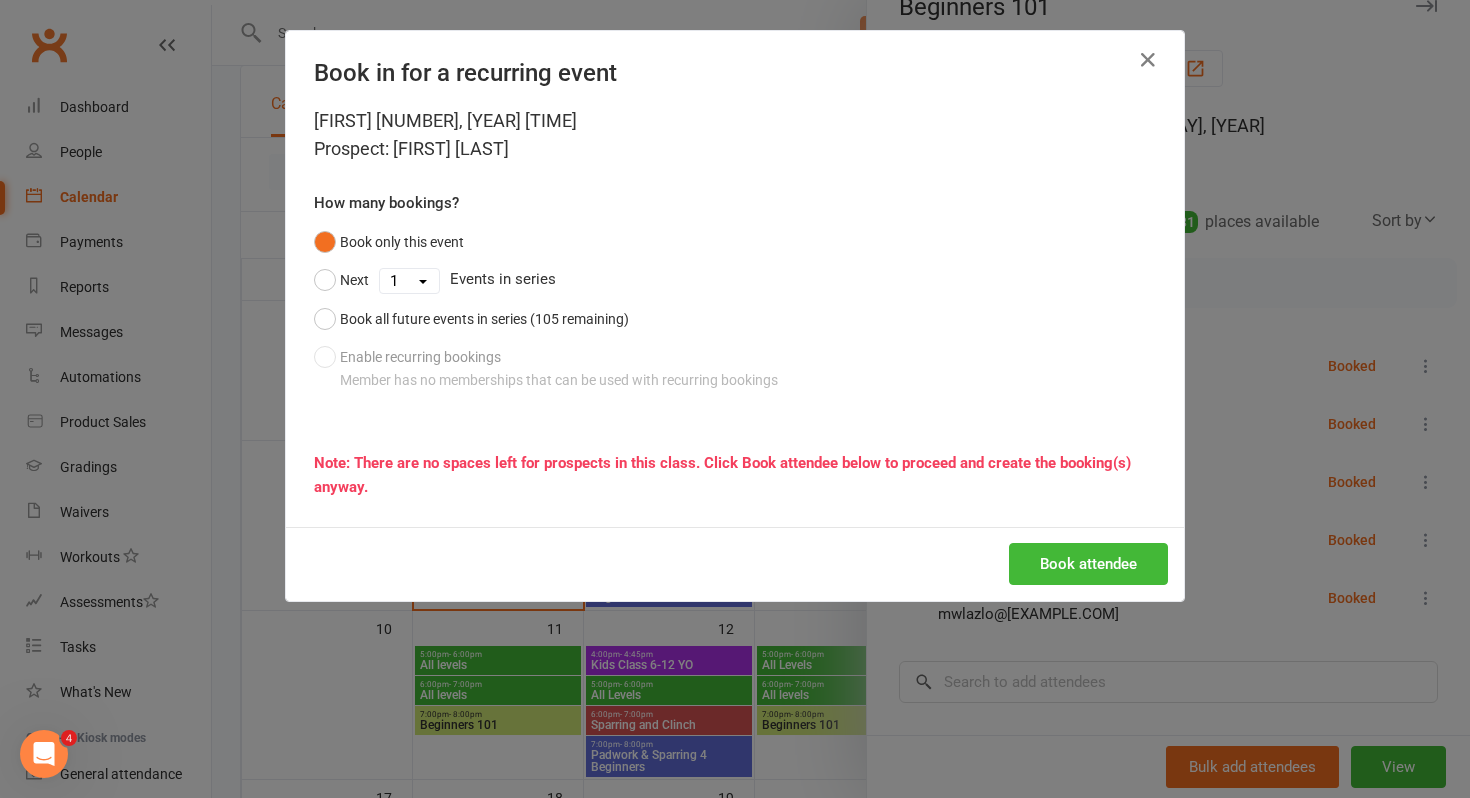 click on "Book attendee" at bounding box center [735, 564] 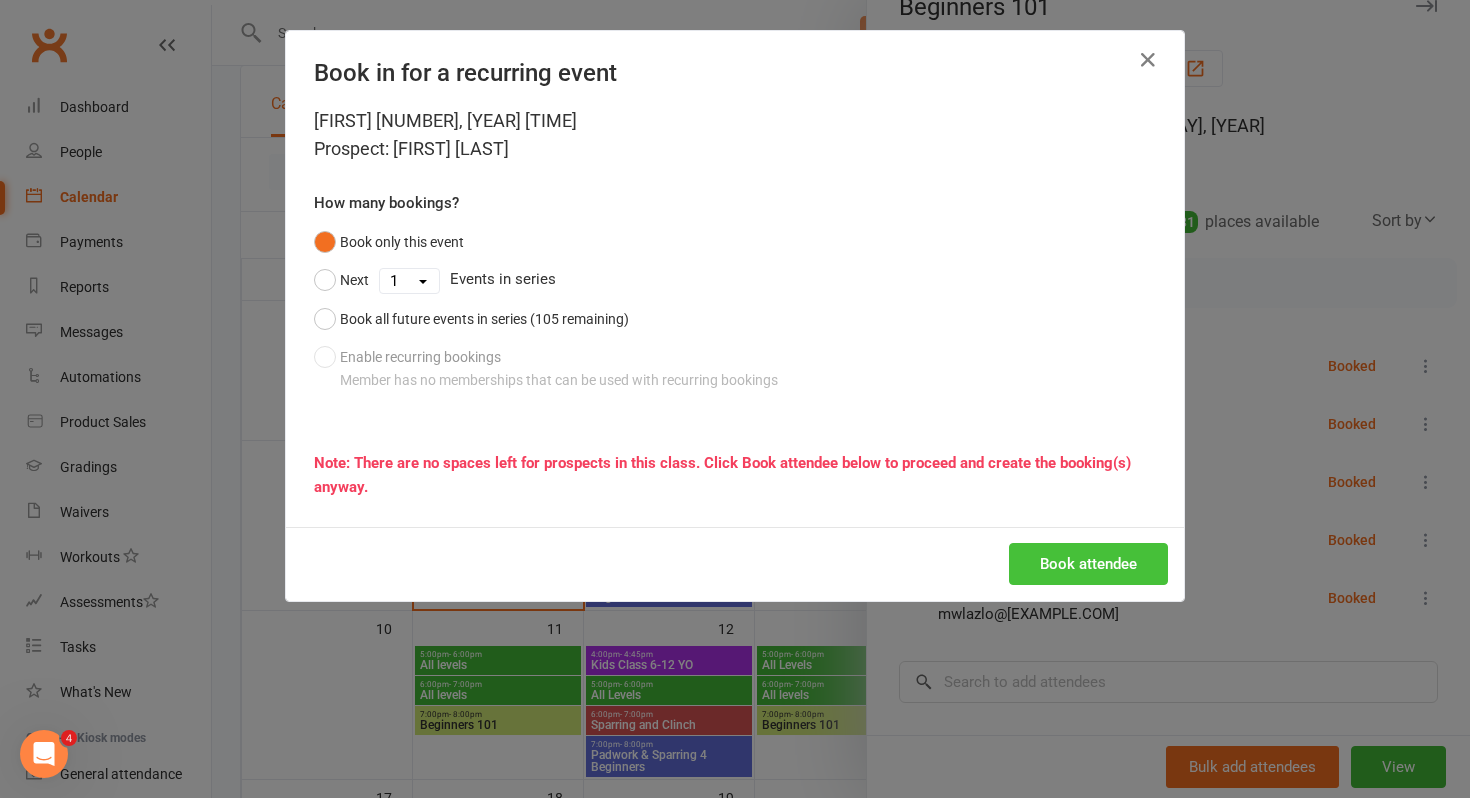 click on "Book attendee" at bounding box center [1088, 564] 